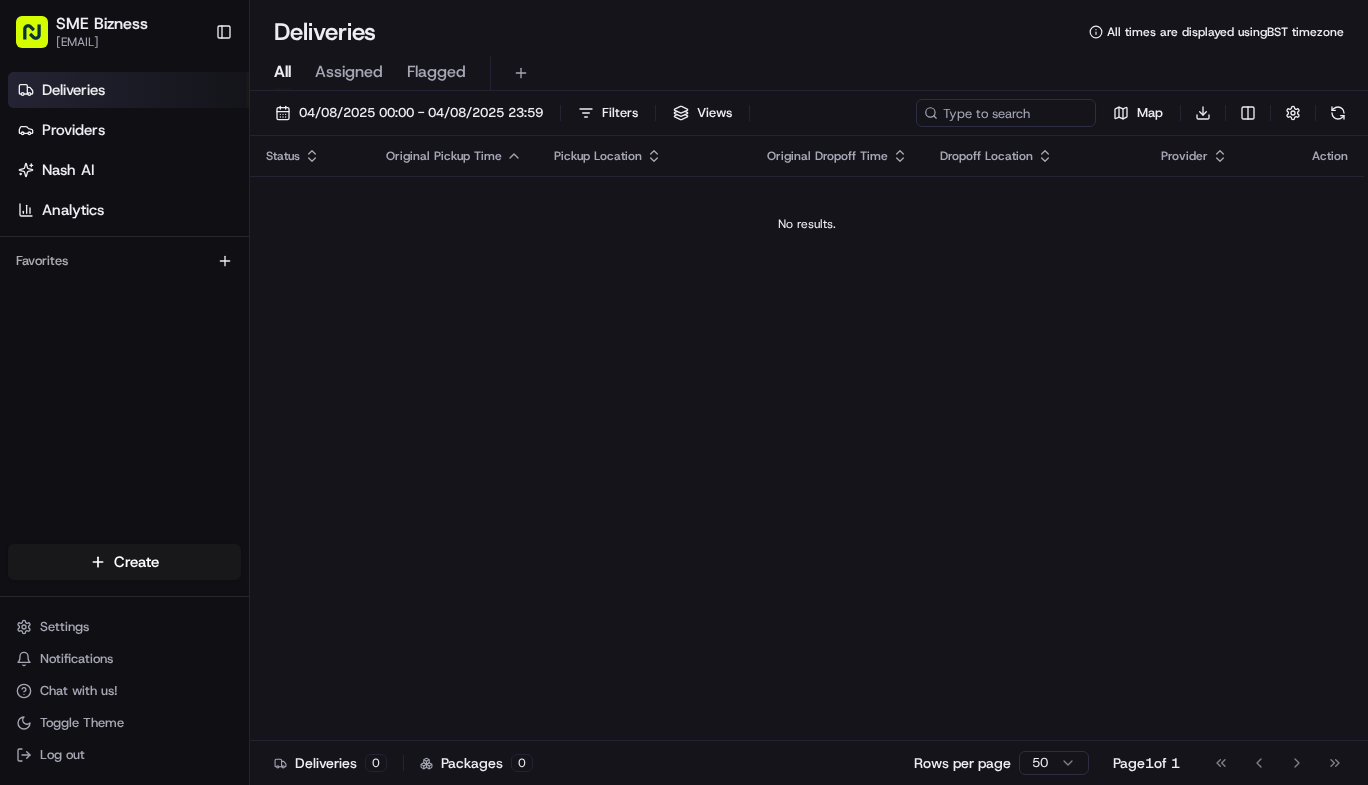 scroll, scrollTop: 0, scrollLeft: 0, axis: both 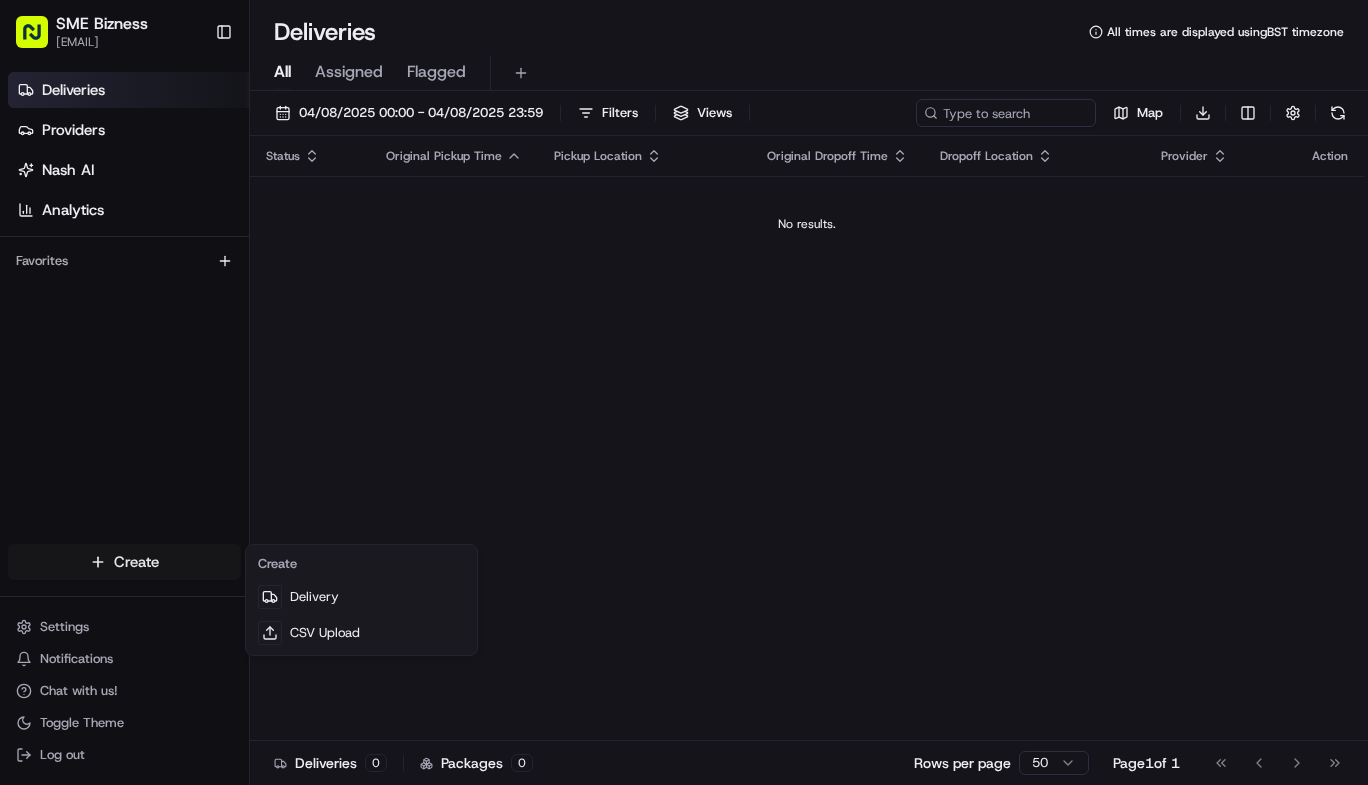 click on "SME Bizness [EMAIL] Toggle Sidebar Deliveries Providers Nash AI Analytics Favorites Main Menu Members & Organization Organization Users Roles Preferences Customization Tracking Orchestration Automations Dispatch Strategy Locations Pickup Locations Dropoff Locations Billing Billing Refund Requests Integrations Notification Triggers Webhooks API Keys Request Logs Create Settings Notifications Chat with us! Toggle Theme Log out Deliveries All times are displayed using BST timezone All Assigned Flagged 04/08/2025 00:00 - 04/08/2025 23:59 Filters Views Map Download Status Original Pickup Time Pickup Location Original Dropoff Time Dropoff Location Provider Action No results. Deliveries 0 Packages 0 Rows per page 50 Page 1 of 1 Go to first page Go to previous page Go to next page Go to last page Create Delivery CSV Upload" at bounding box center [684, 392] 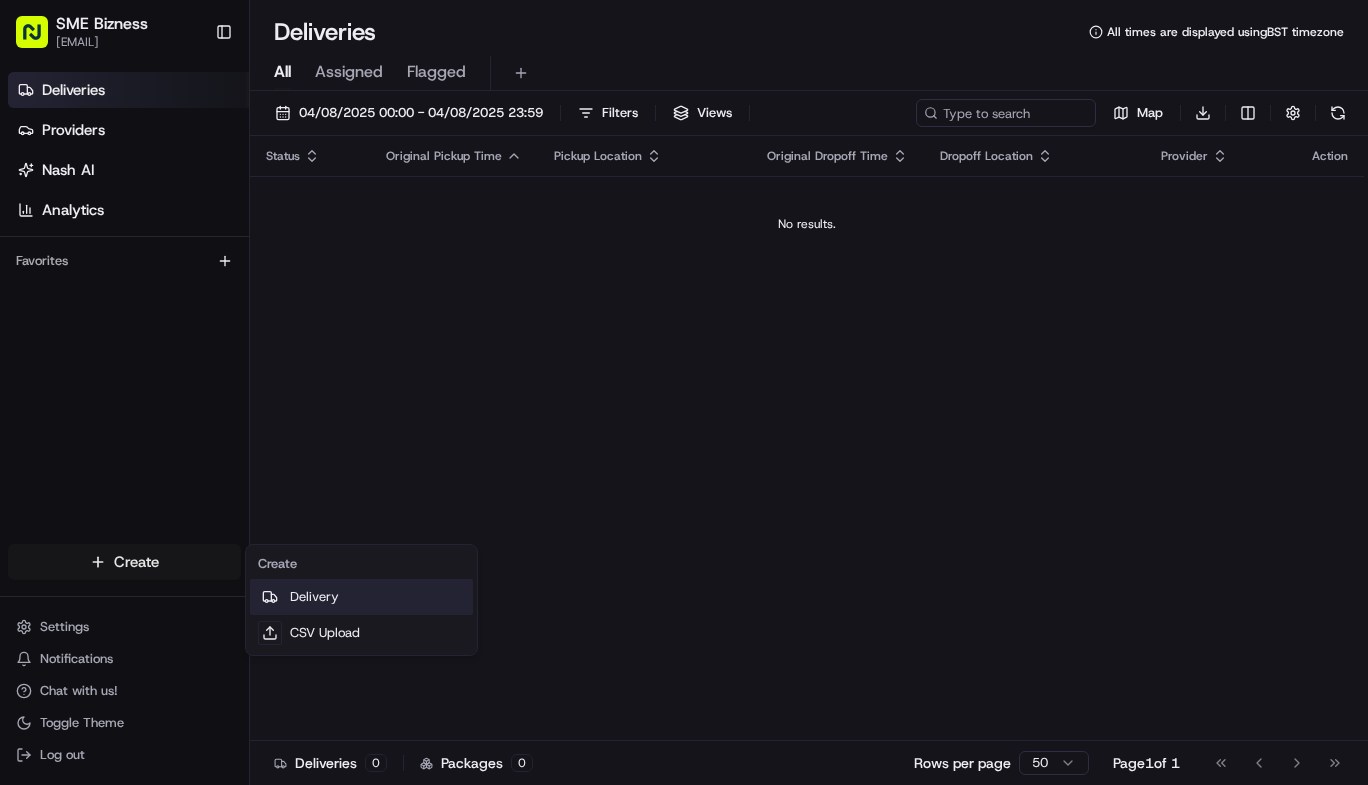 click on "Delivery" at bounding box center [361, 597] 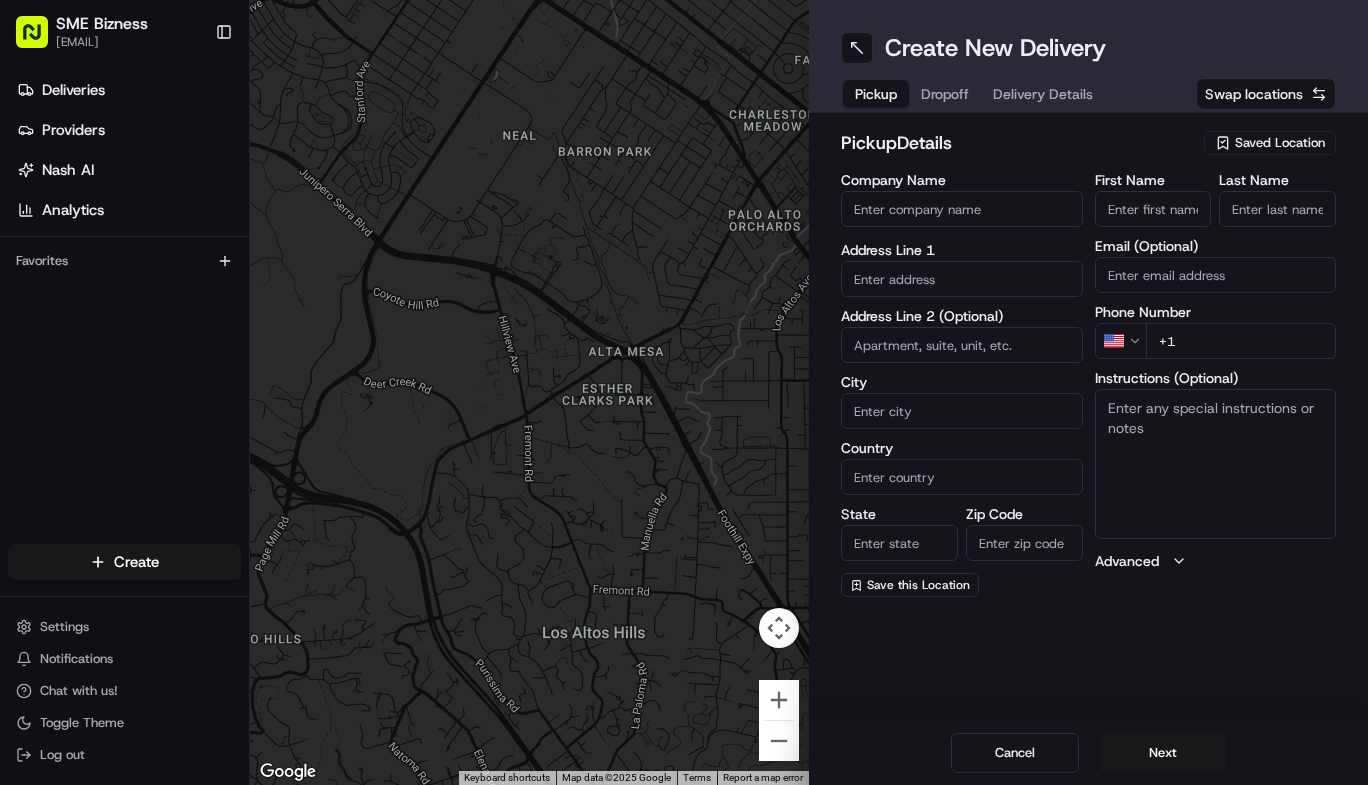 click on "Company Name" at bounding box center [962, 209] 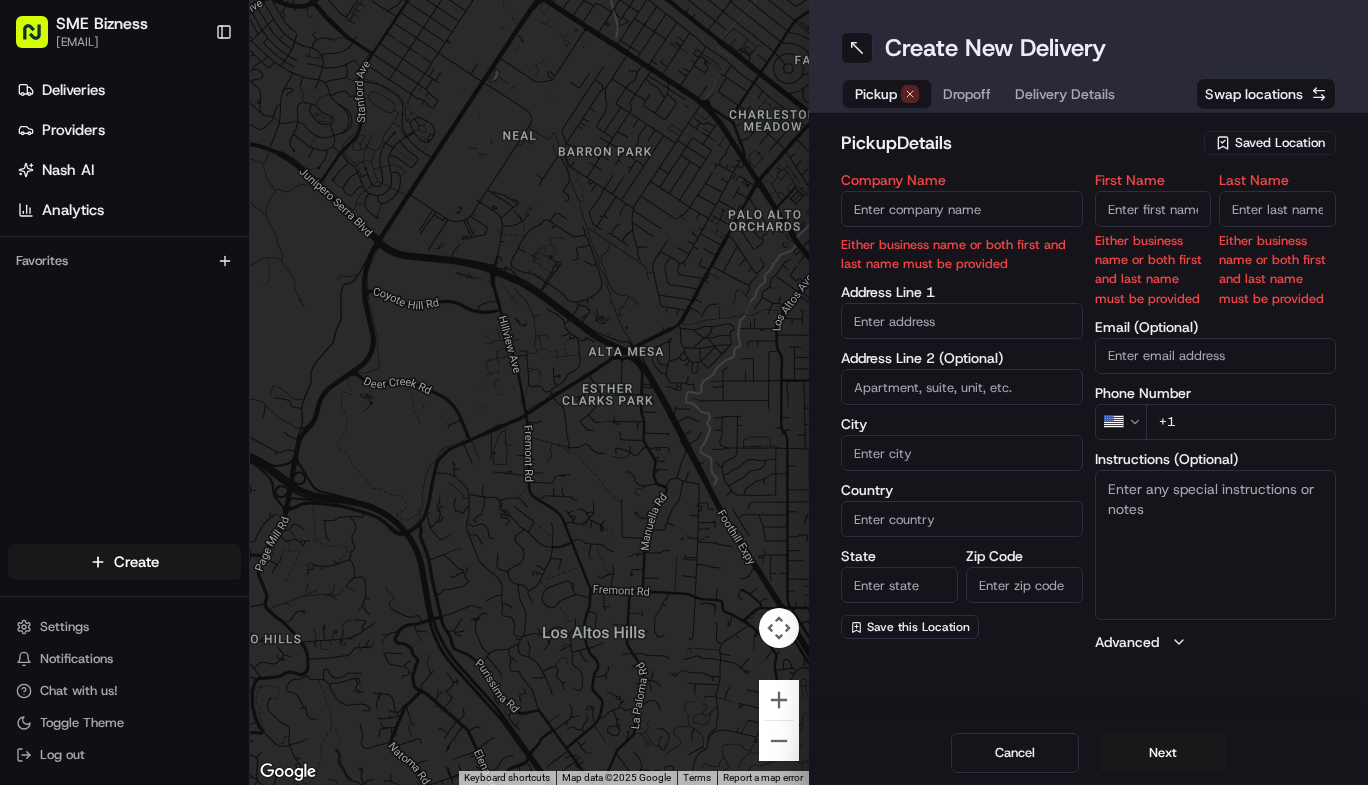 click on "Company Name" at bounding box center [962, 209] 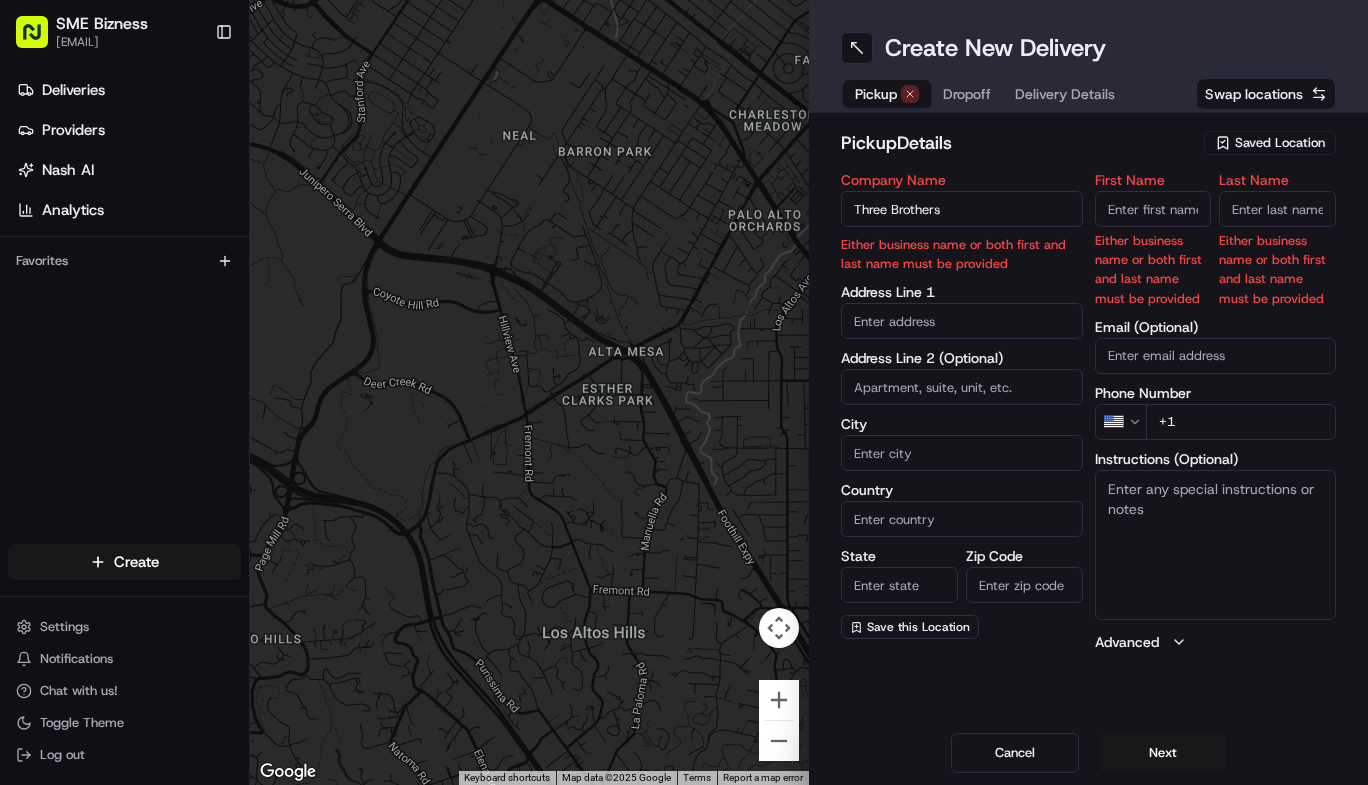 type on "Three Brothers" 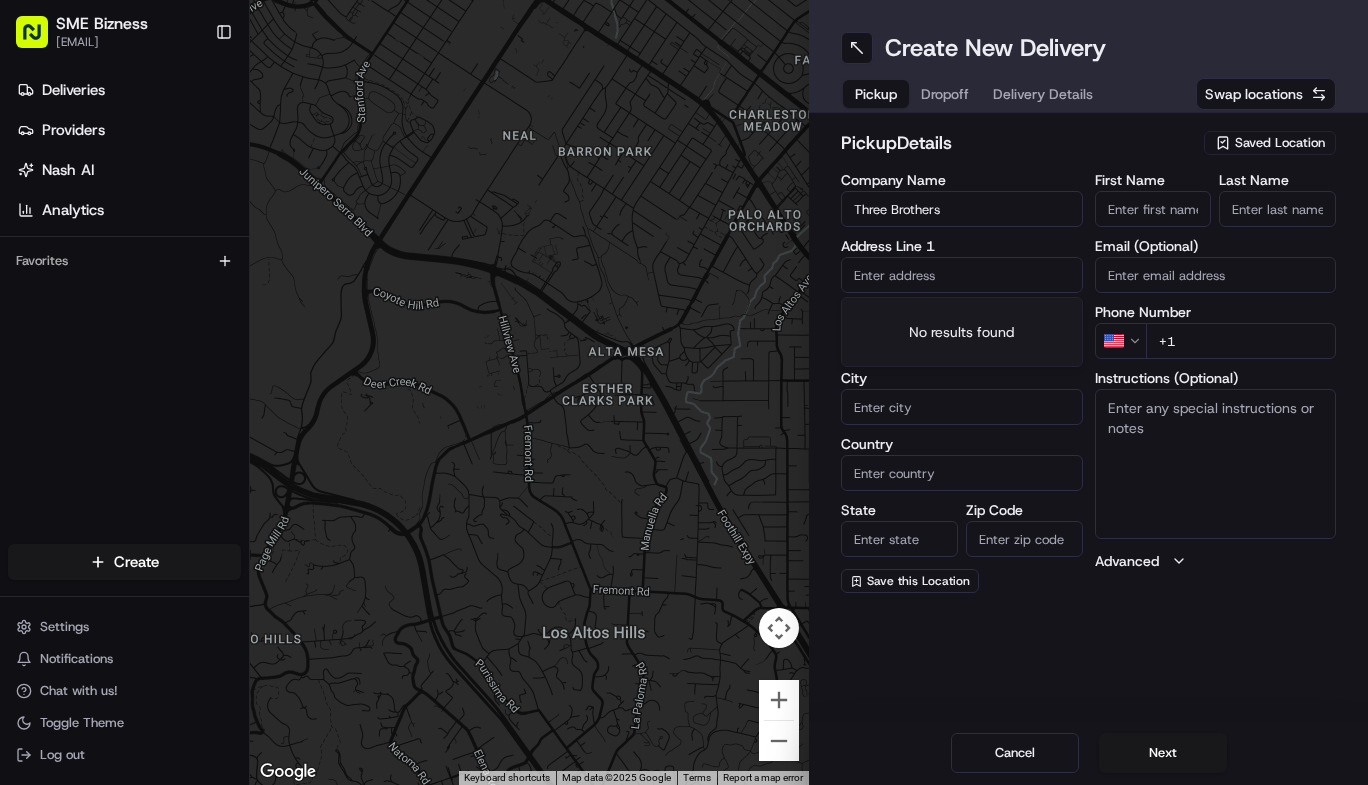 click on "[COMPANY] [EMAIL] Toggle Sidebar Deliveries Providers Nash AI Analytics Favorites Main Menu Members & Organization Organization Users Roles Preferences Customization Tracking Orchestration Automations Dispatch Strategy Locations Pickup Locations Dropoff Locations Billing Billing Refund Requests Integrations Notification Triggers Webhooks API Keys Request Logs Create Settings Notifications Chat with us! Toggle Theme Log out ← Move left → Move right ↑ Move up ↓ Move down + Zoom in - Zoom out Home Jump left by 75% End Jump right by 75% Page Up Jump up by 75% Page Down Jump down by 75% Keyboard shortcuts Map Data Map data ©2025 Google Map data ©2025 Google 500 m Click to toggle between metric and imperial units Terms Report a map error Create New Delivery Pickup Dropoff Delivery Details Swap locations pickup Details Saved Location Company Name [COMPANY] Address Line 1 Address Line 2 (Optional) City Country State Zip Code Save this Location First Name Last Name US +1" at bounding box center [684, 392] 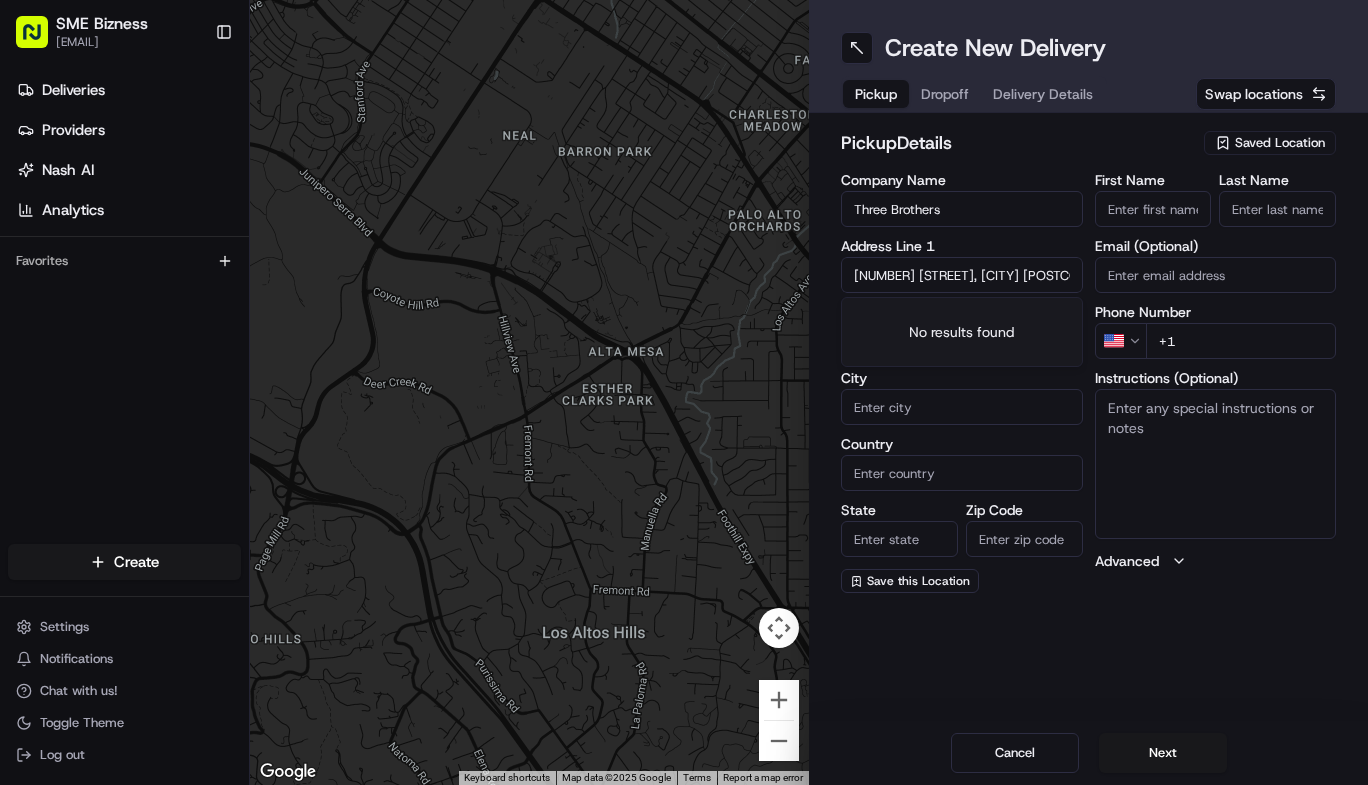 scroll, scrollTop: 0, scrollLeft: 111, axis: horizontal 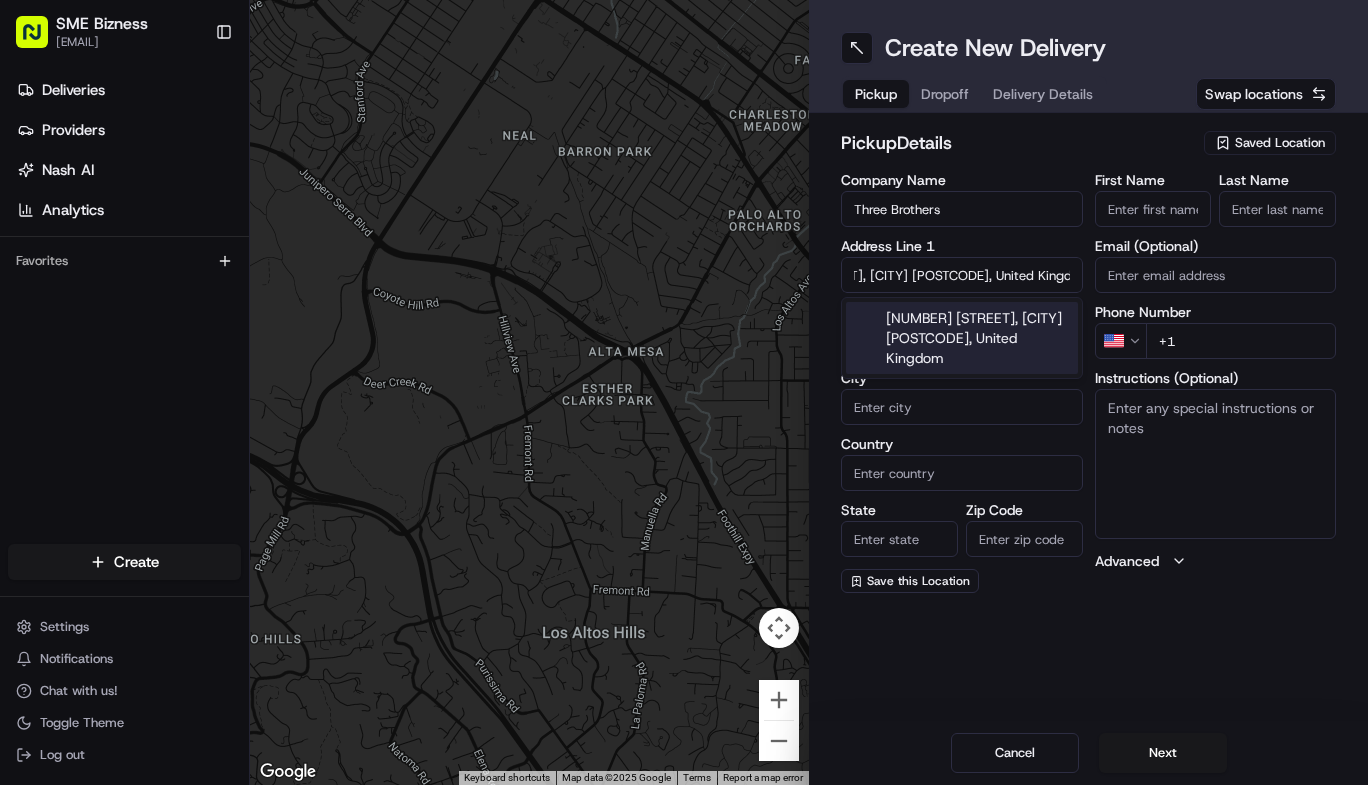 type on "[NUMBER] [STREET], [CITY] [POSTCODE], United Kingdom" 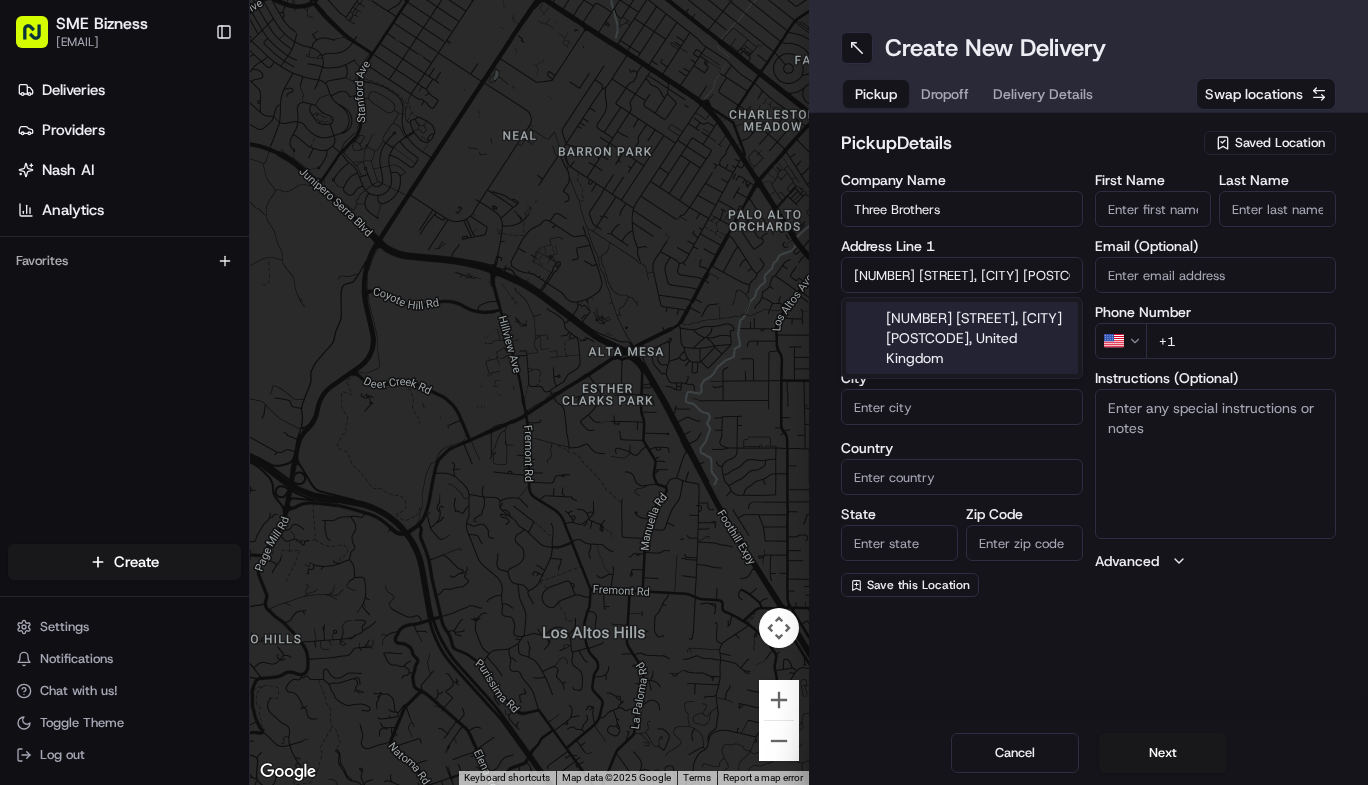 click on "City" at bounding box center (962, 407) 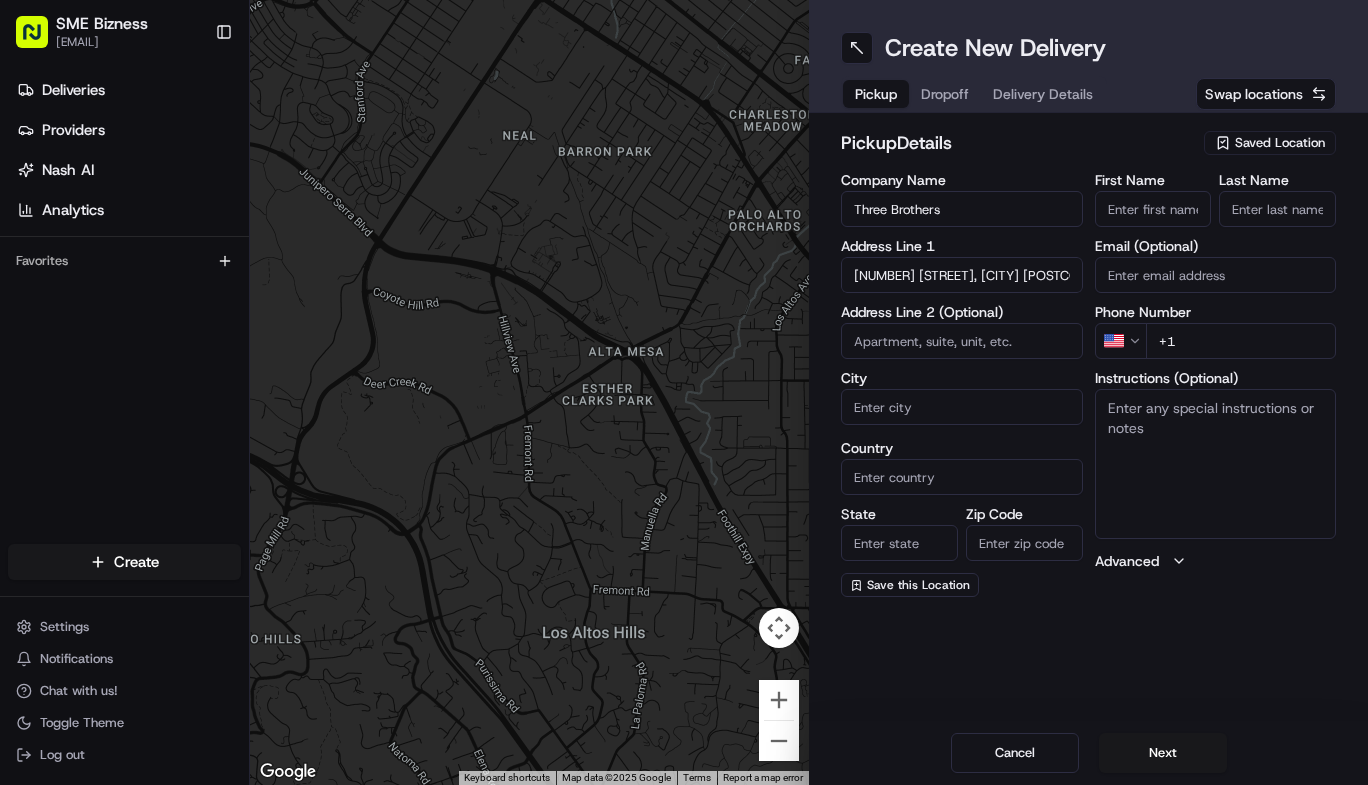 click on "City" at bounding box center [962, 407] 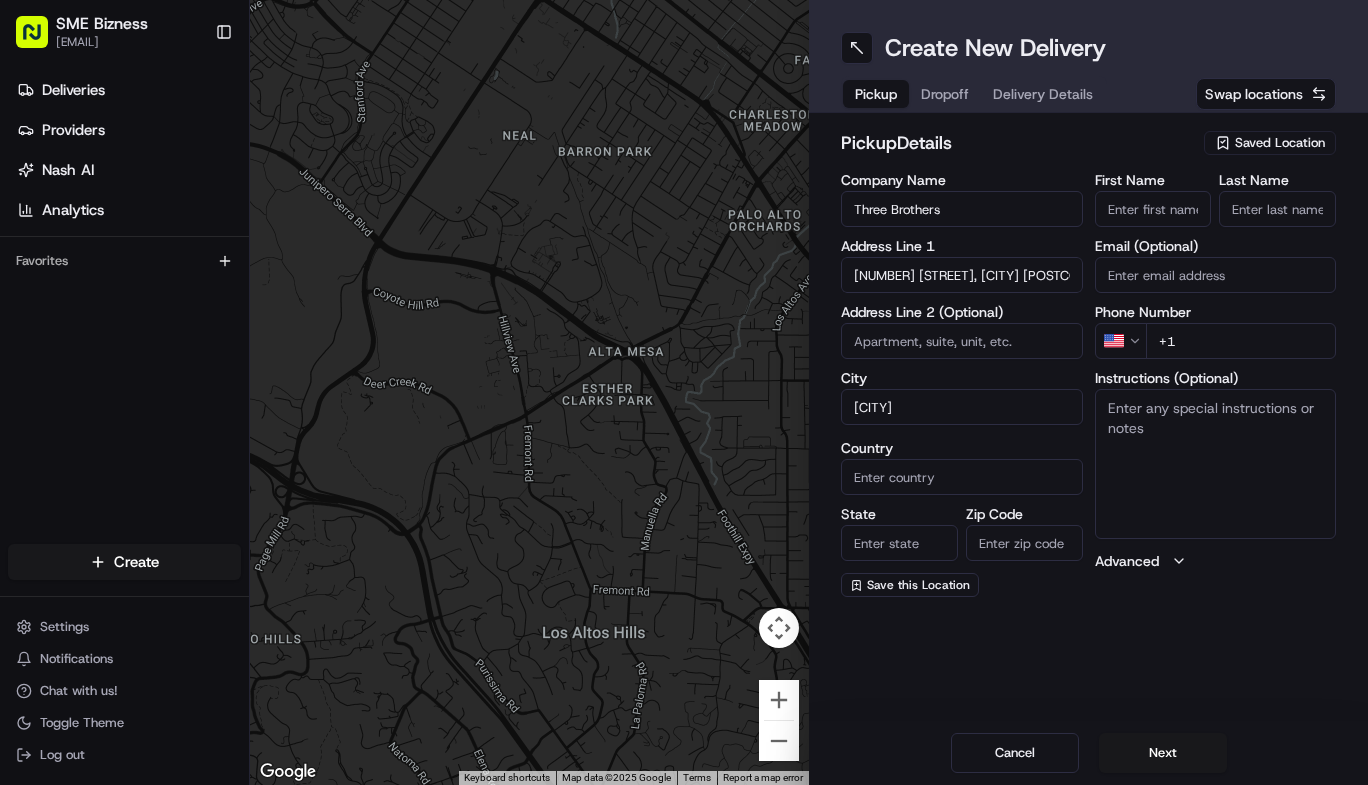 type on "[CITY]" 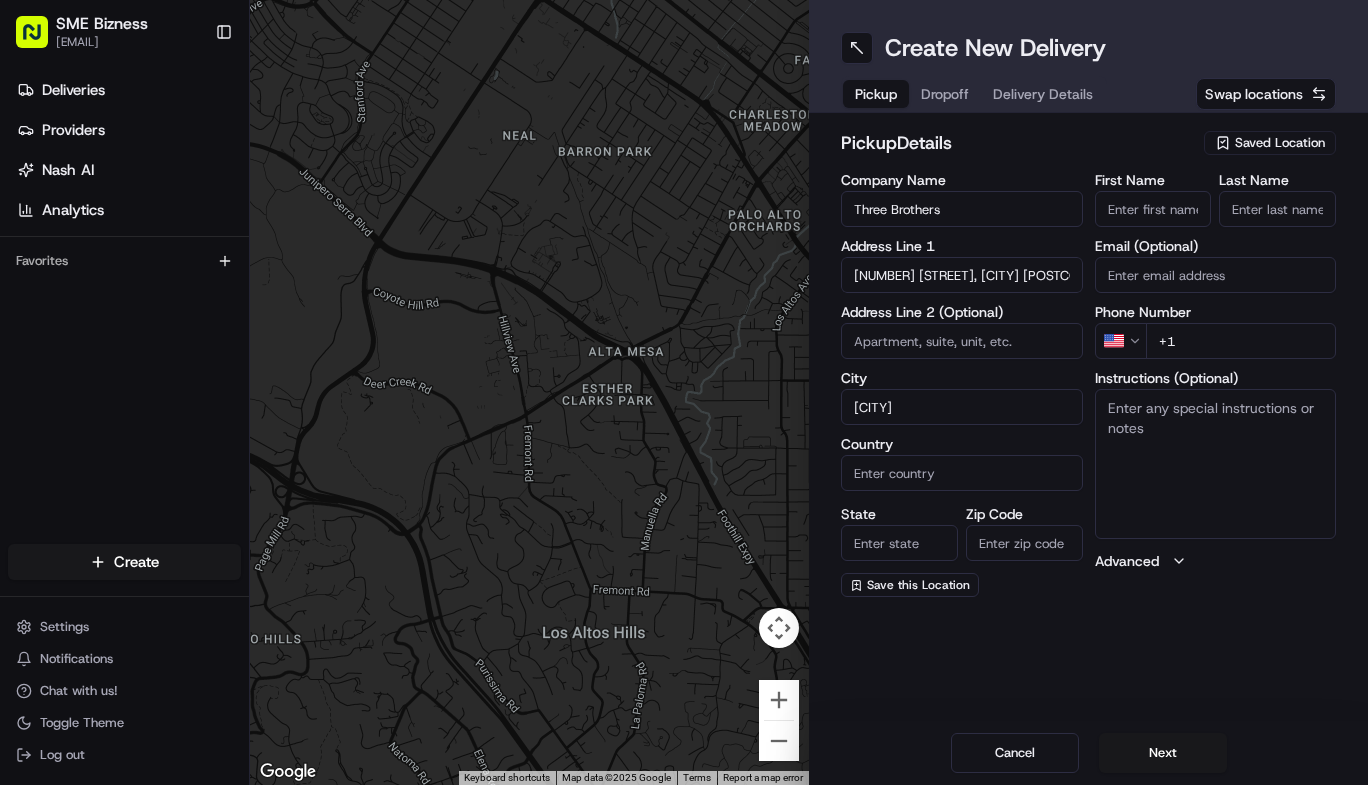 click on "Country" at bounding box center (962, 473) 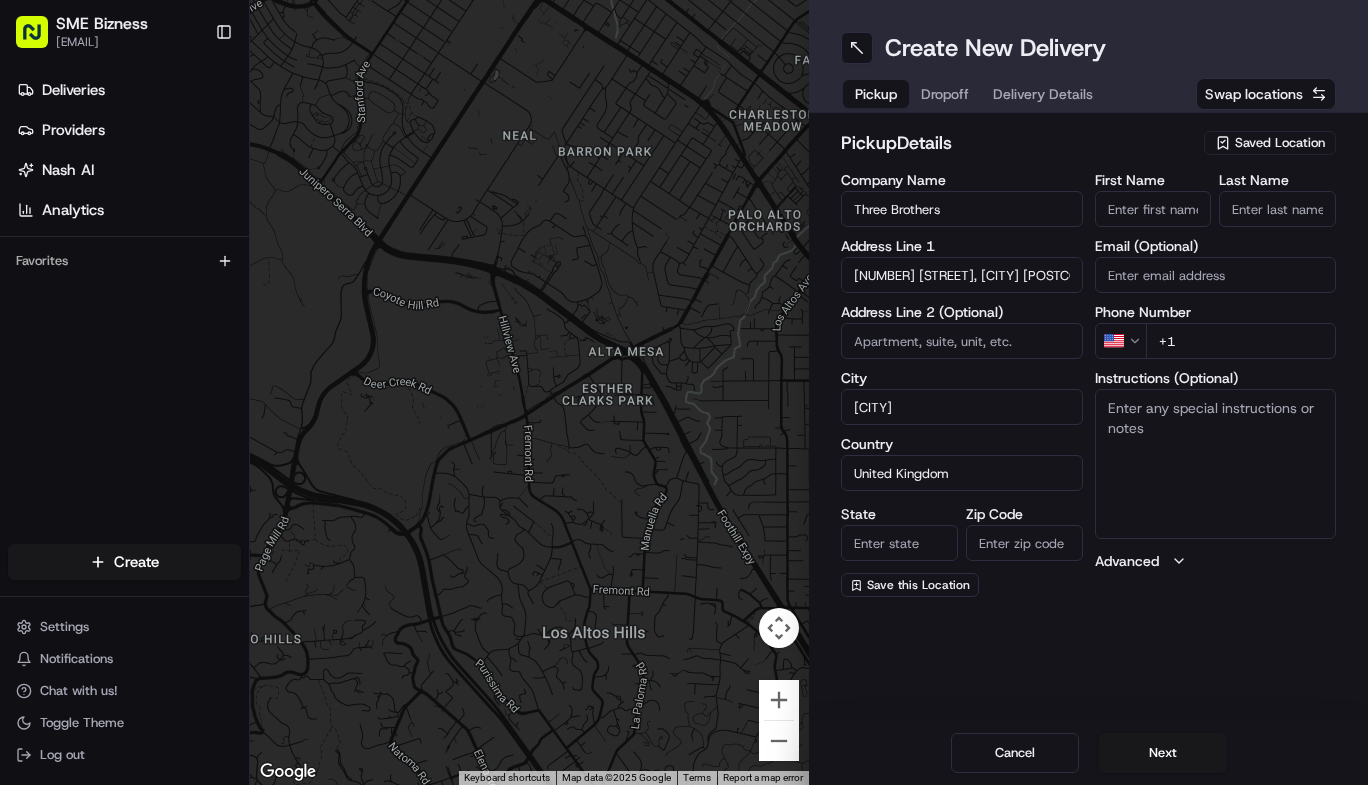 type on "England" 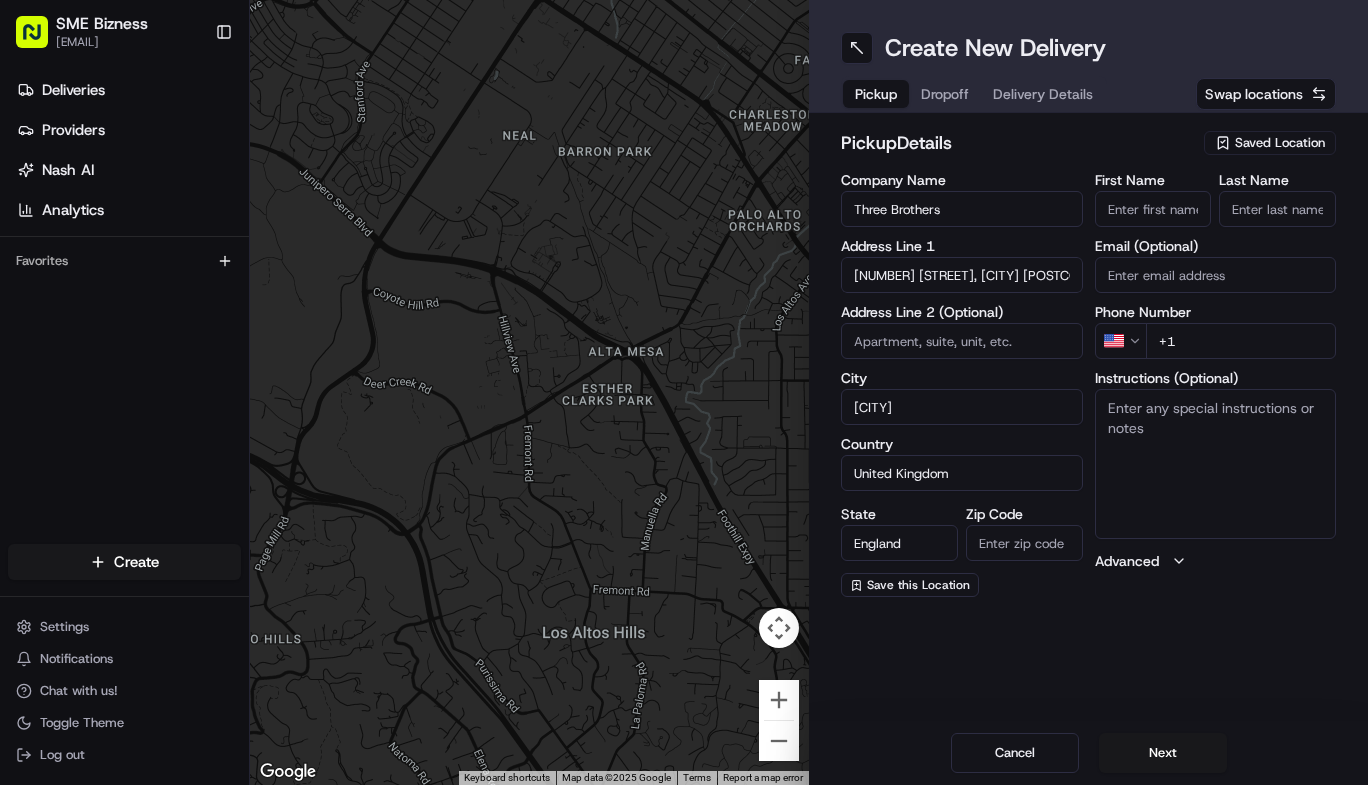 type on "OL2 5HX" 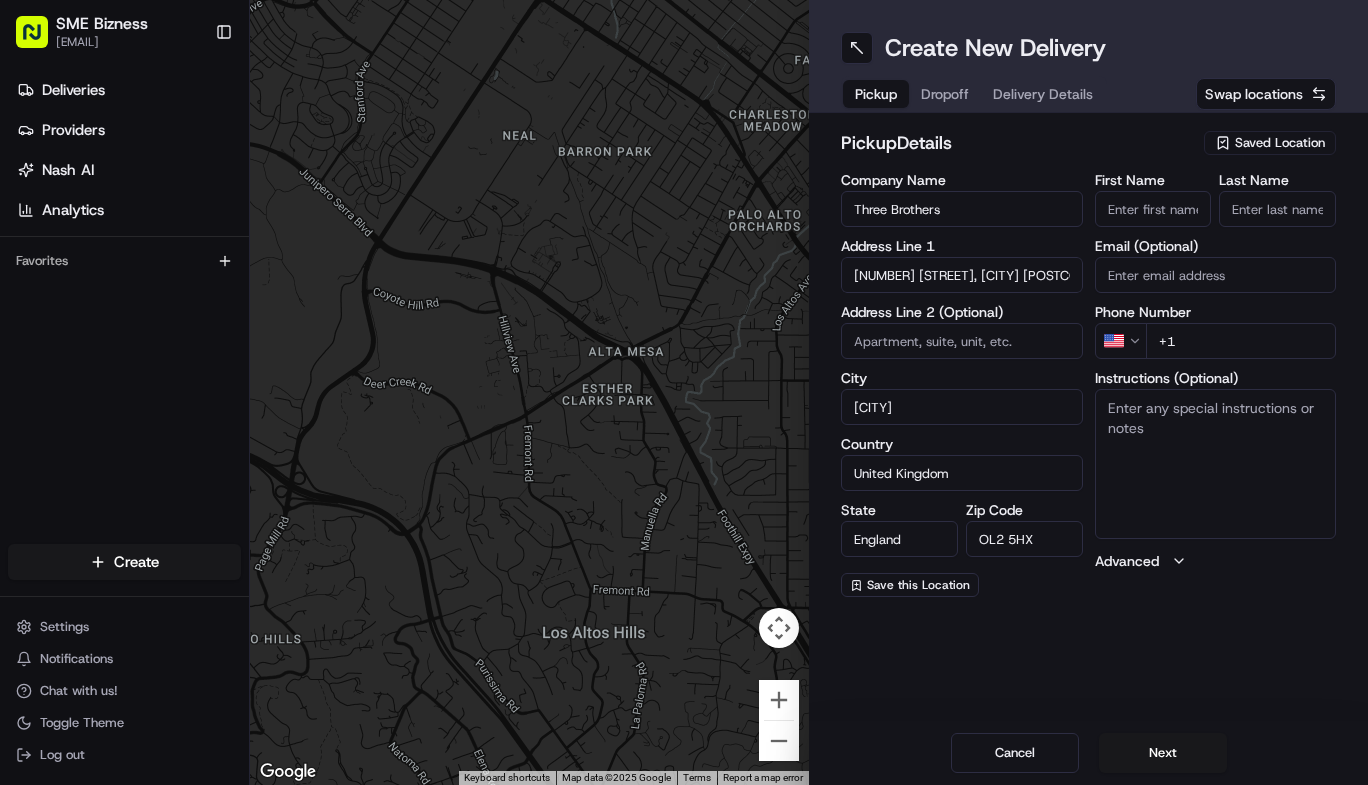 click on "OL2 5HX" at bounding box center [1024, 539] 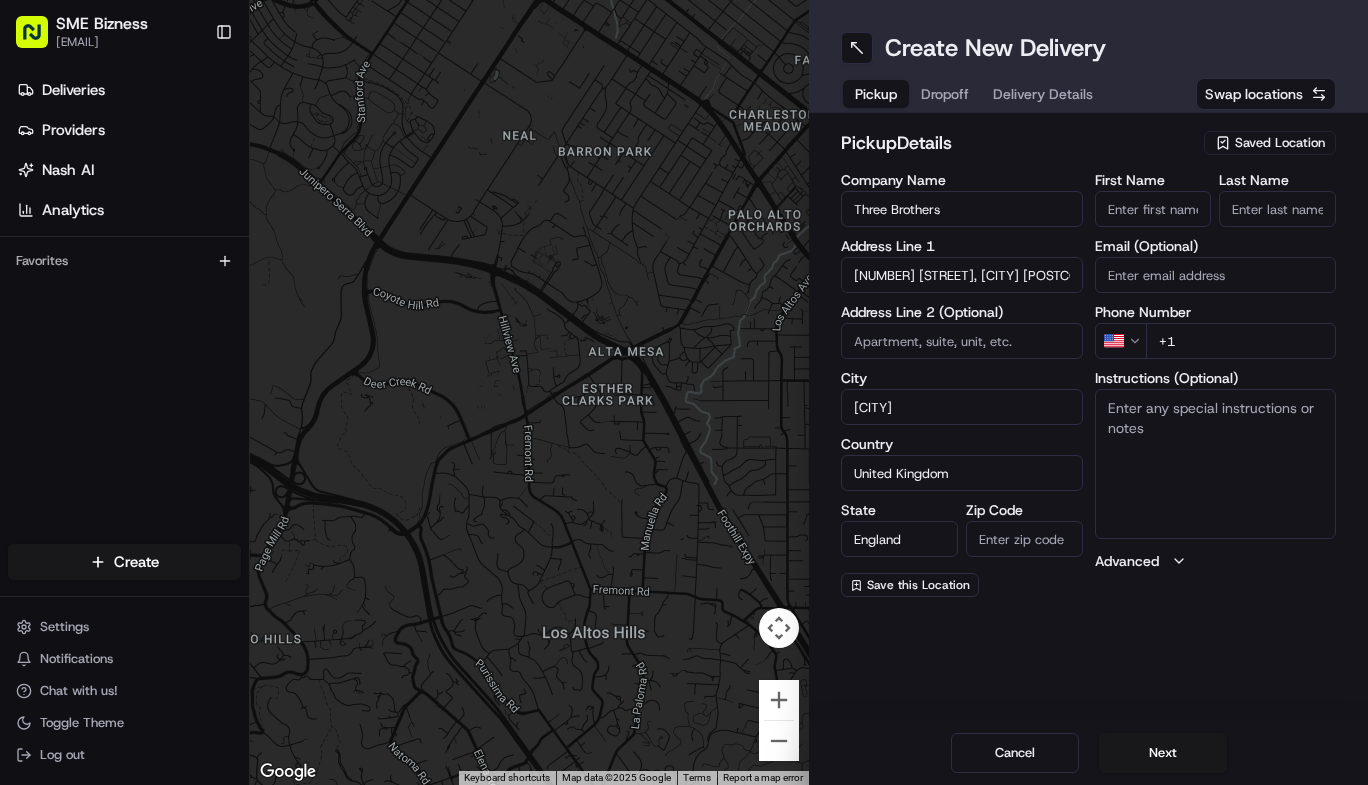click on "Zip Code" at bounding box center (1024, 539) 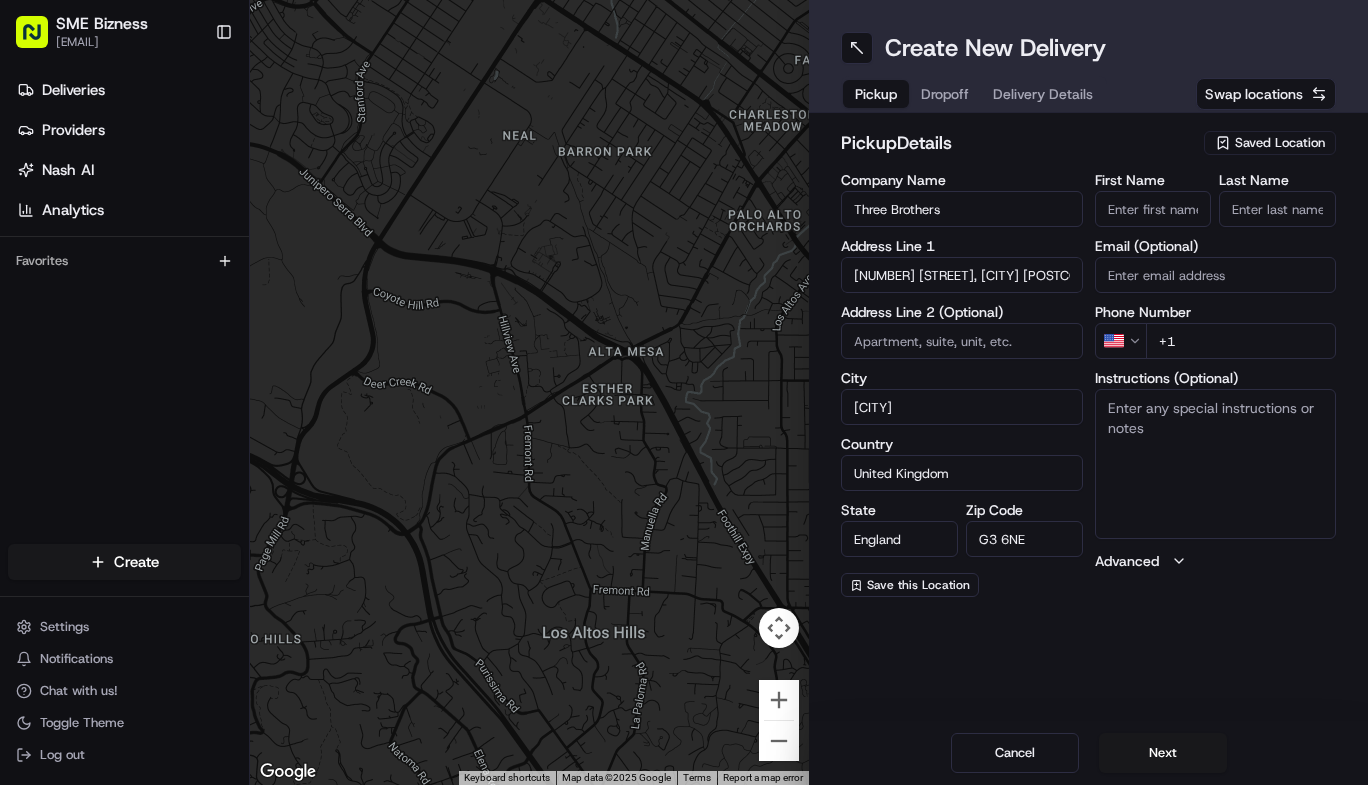 type on "G3 6NE" 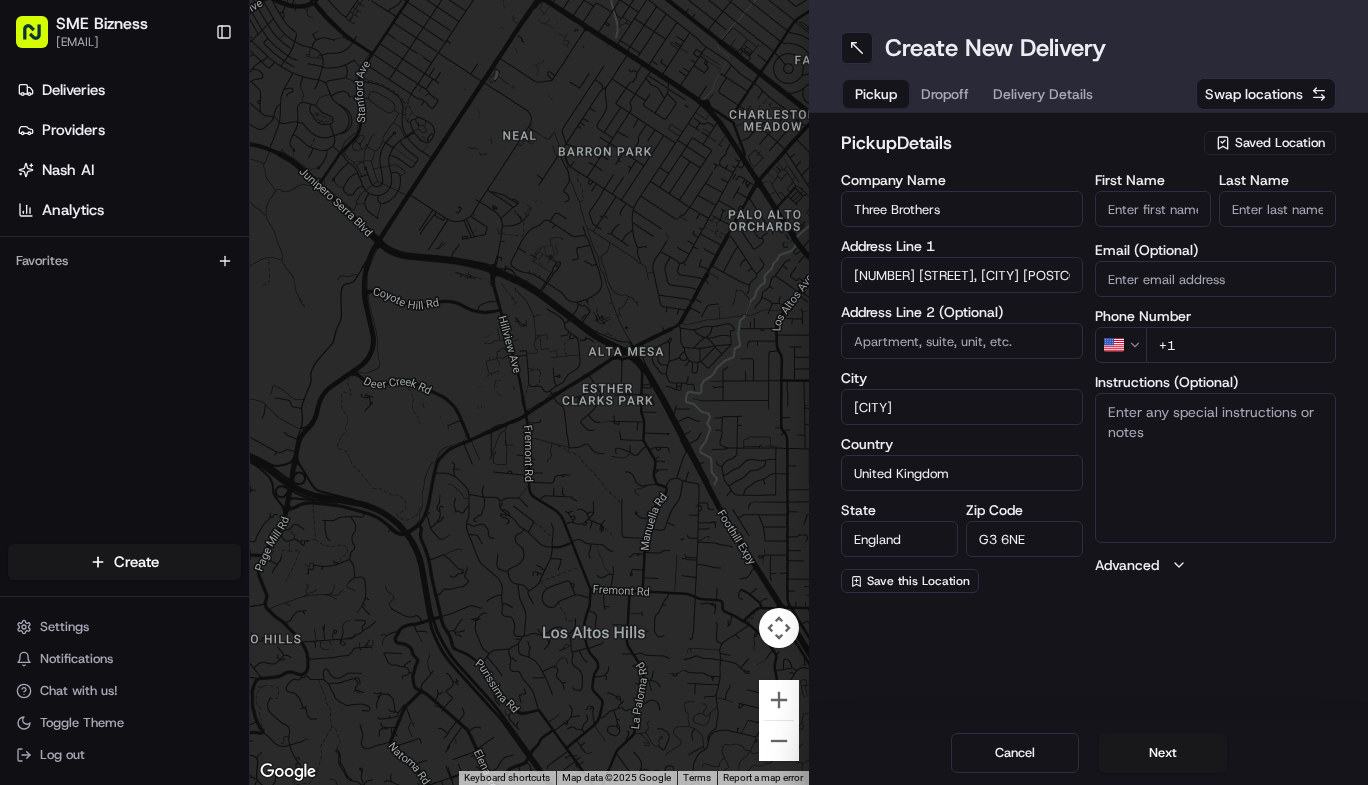 click on "First Name" at bounding box center (1153, 209) 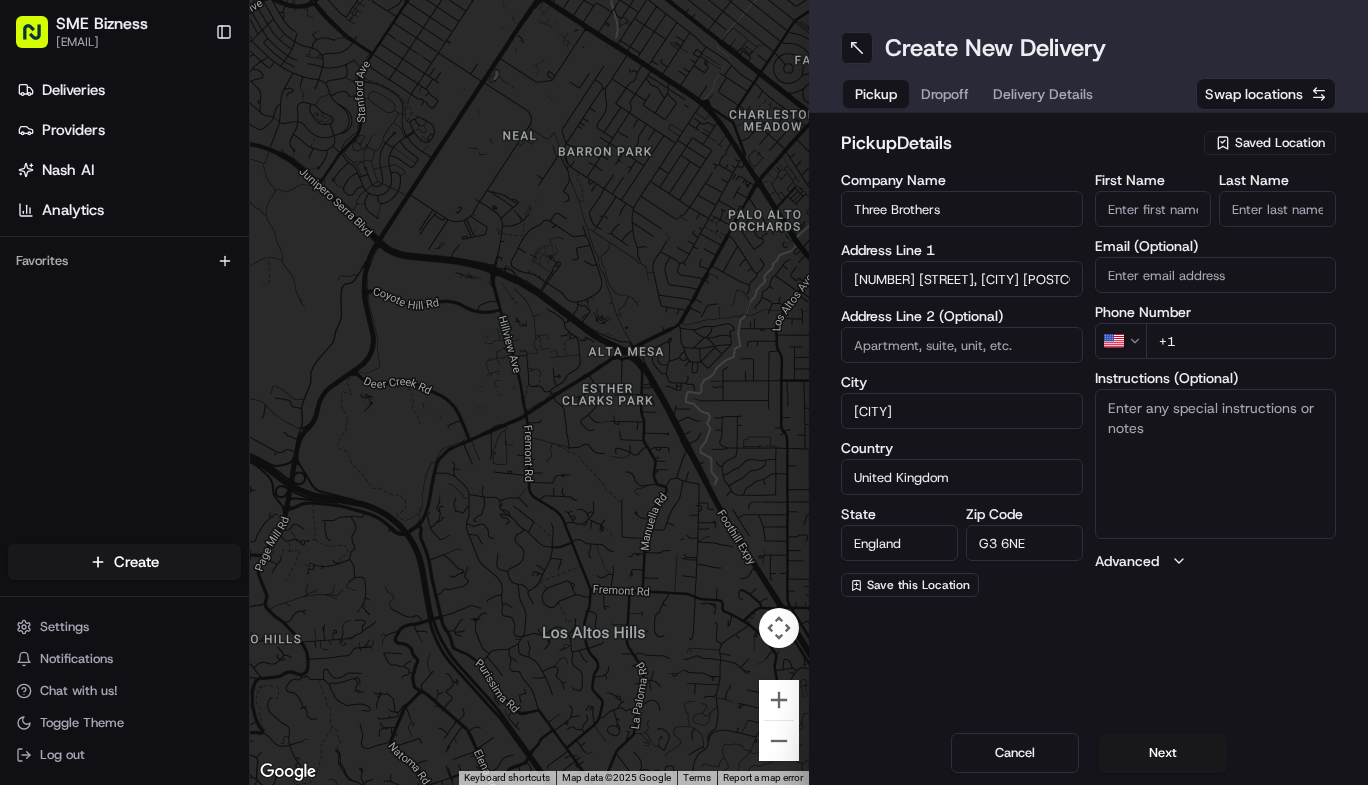 drag, startPoint x: 845, startPoint y: 209, endPoint x: 885, endPoint y: 208, distance: 40.012497 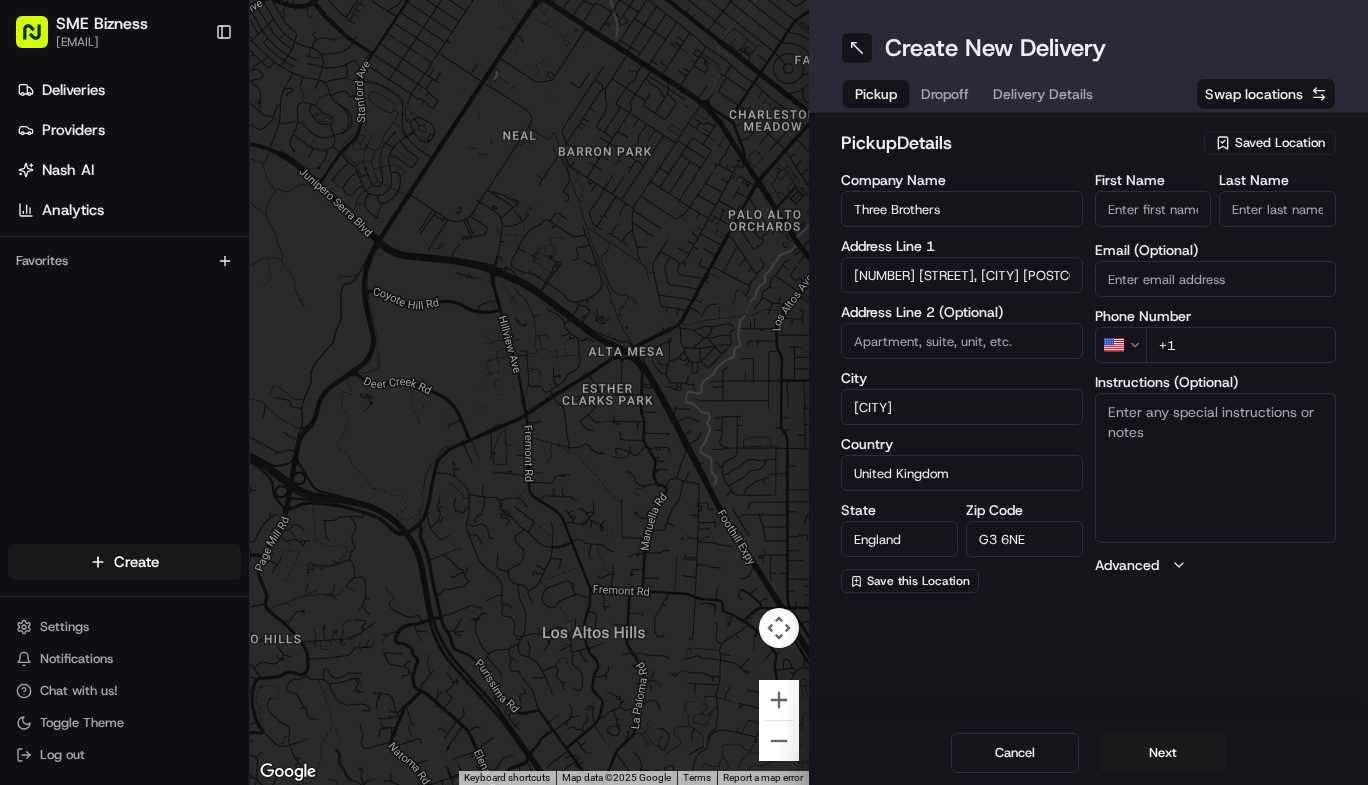 paste on "Three" 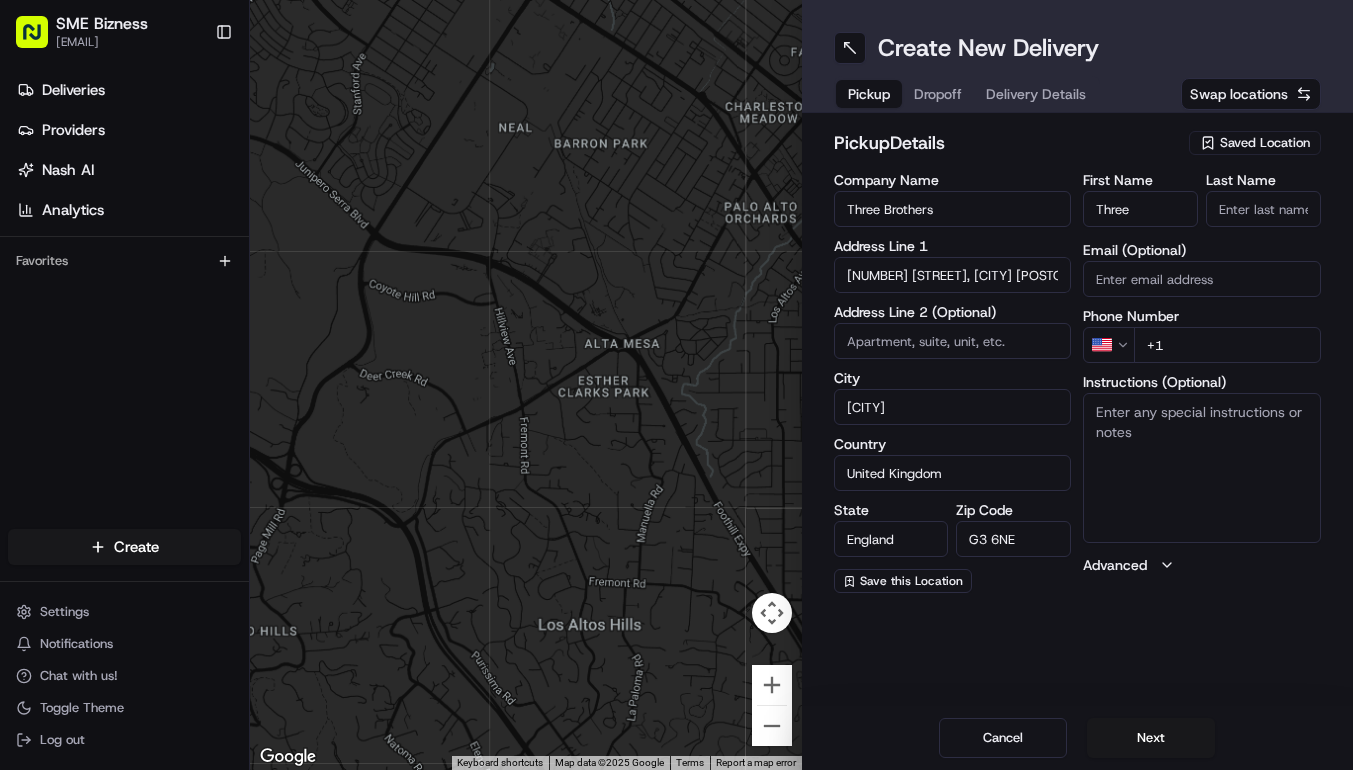 type on "Three" 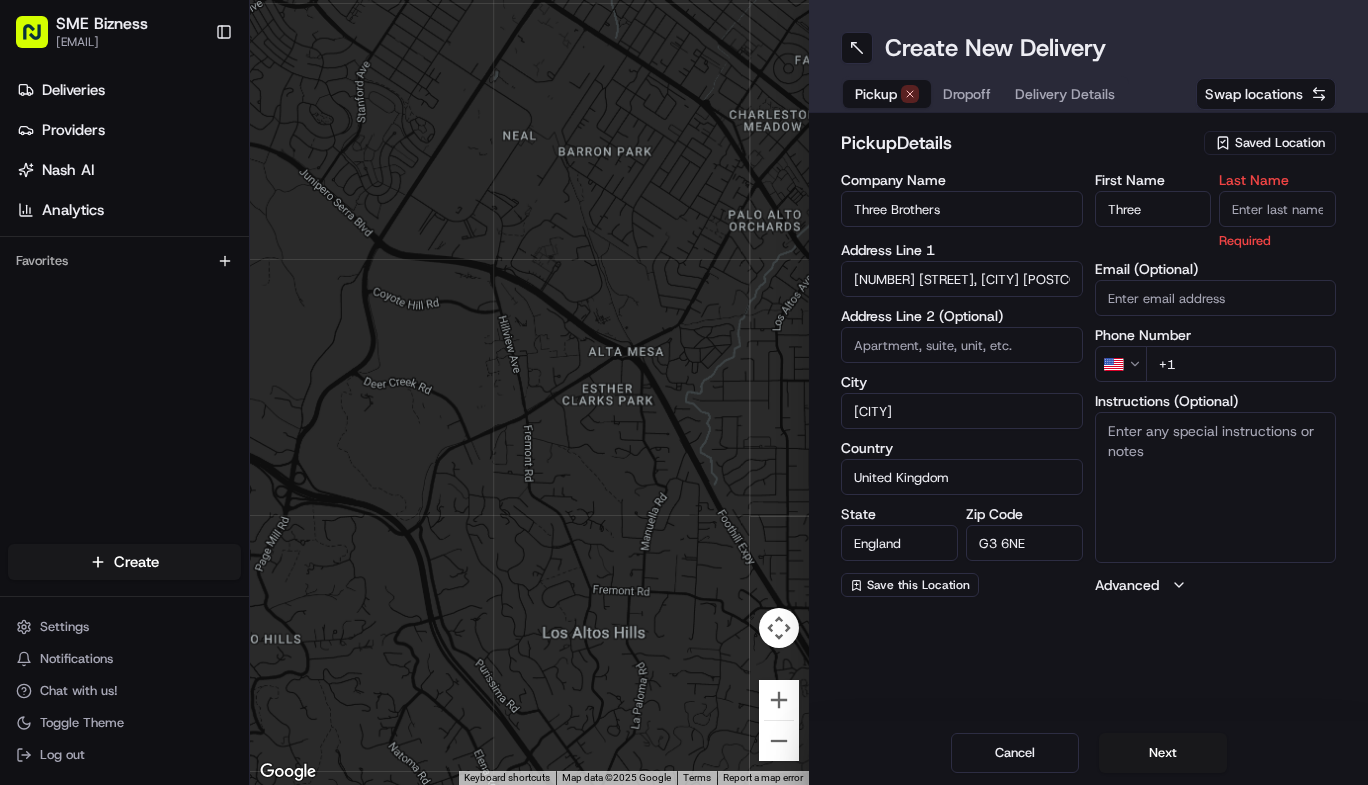 drag, startPoint x: 885, startPoint y: 213, endPoint x: 948, endPoint y: 212, distance: 63.007935 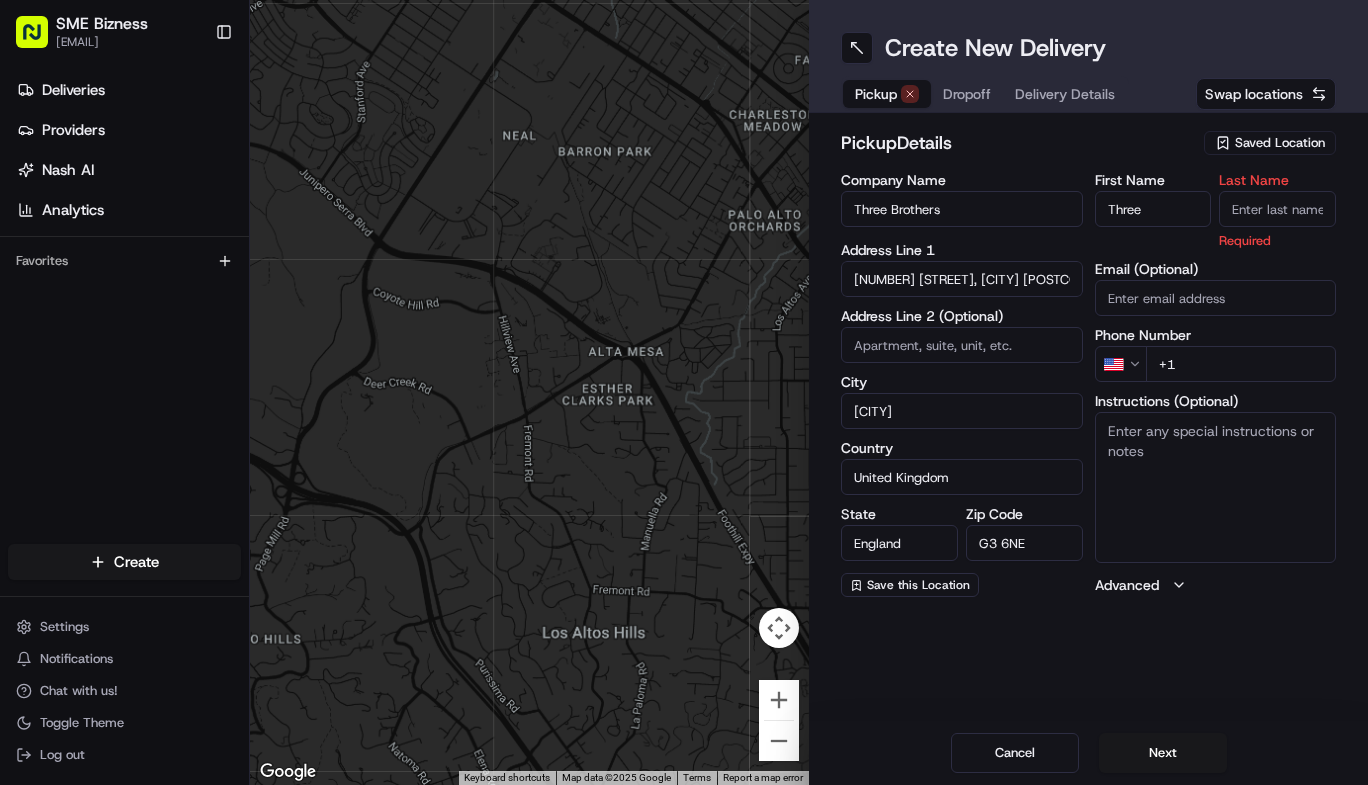 click on "Three Brothers" at bounding box center (962, 209) 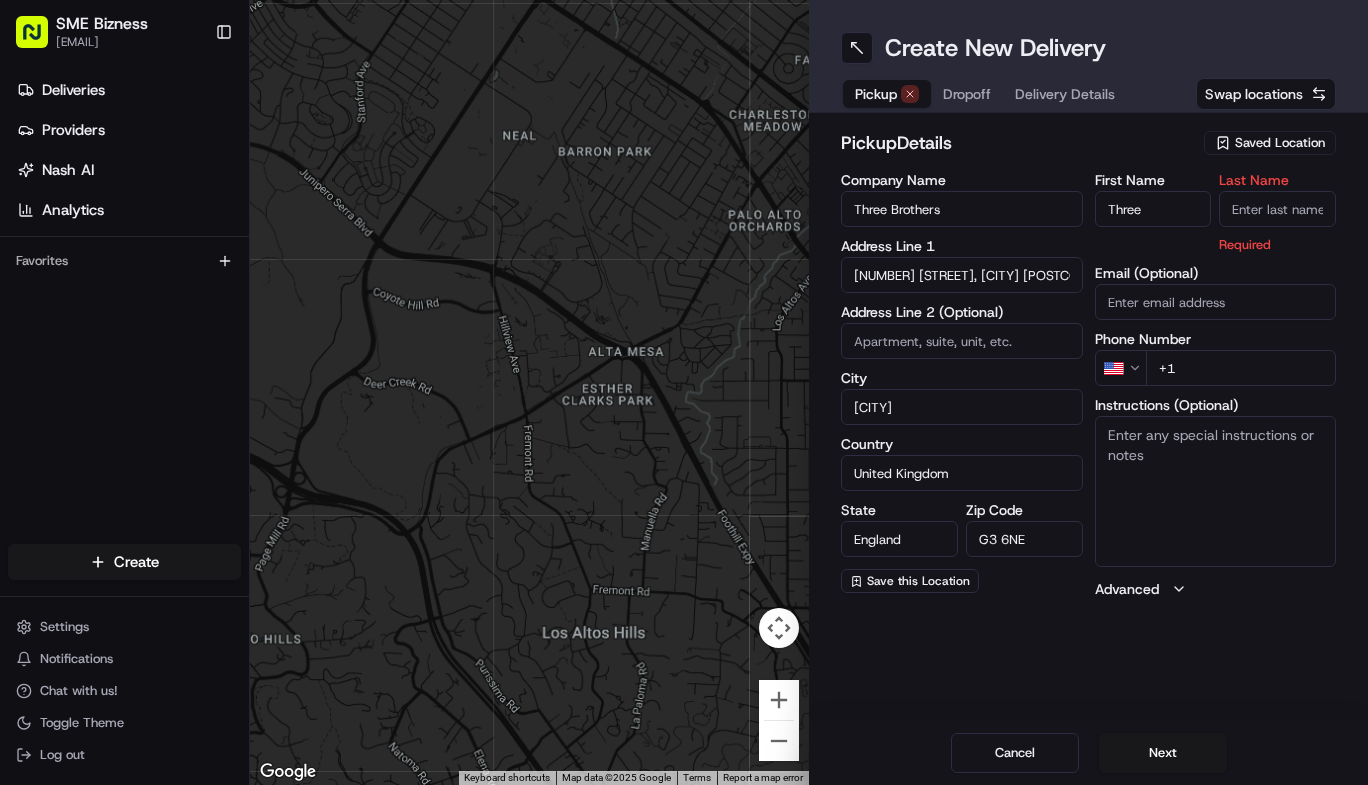 click on "Last Name" at bounding box center (1277, 209) 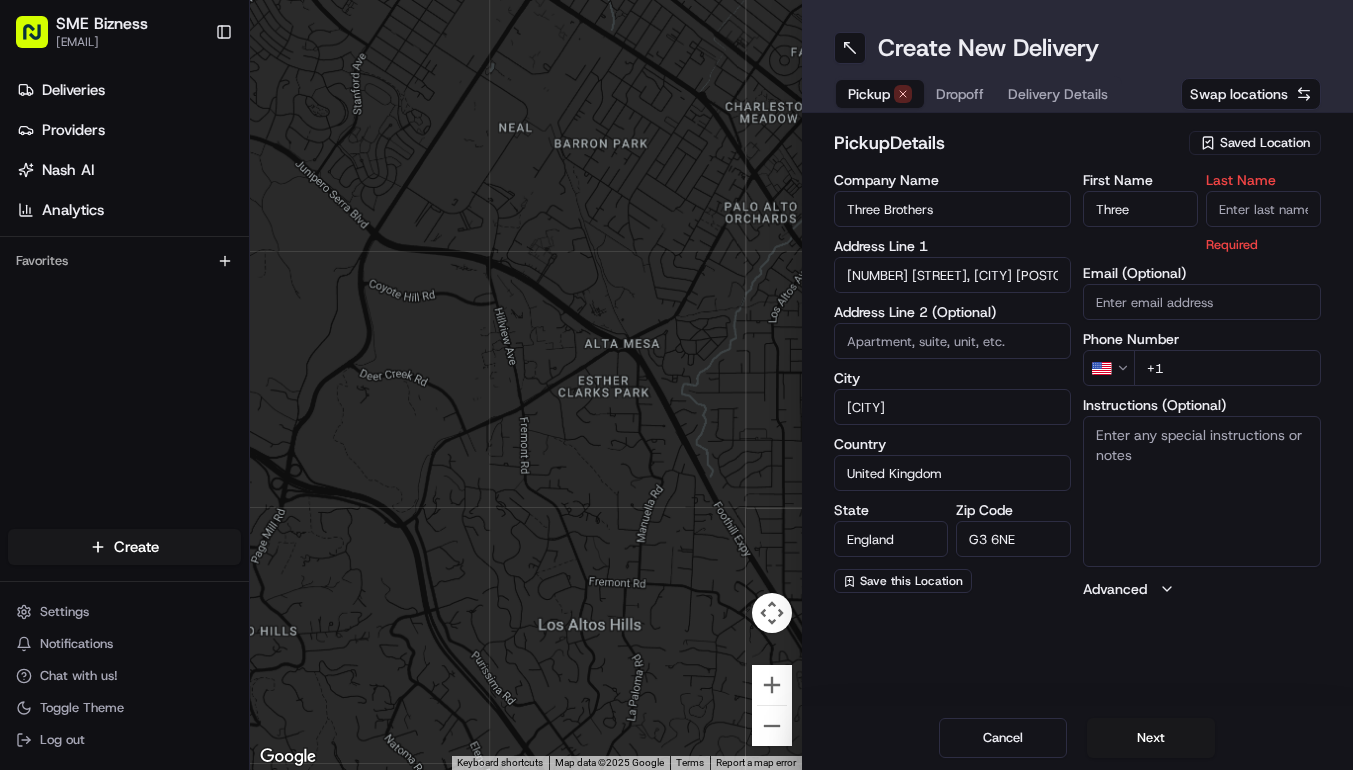 paste on "[LAST]" 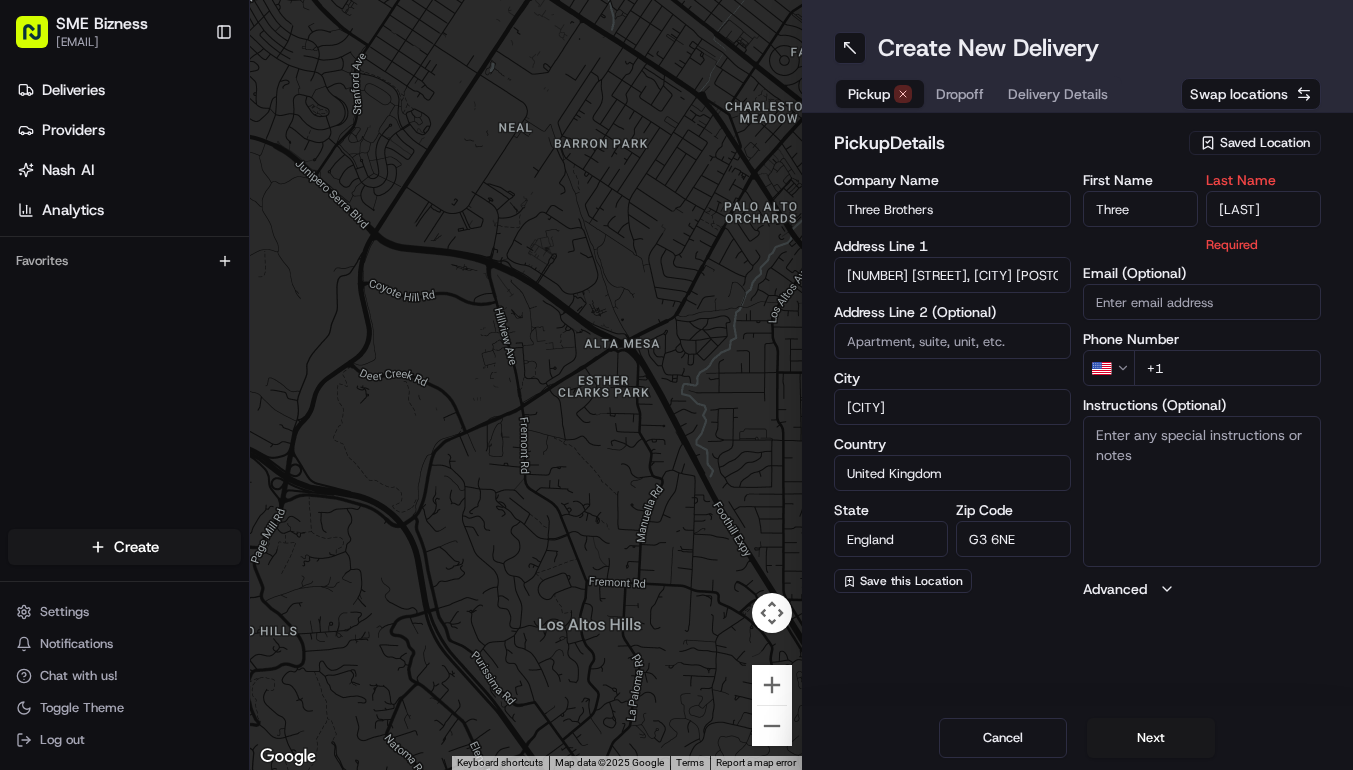 type on "[LAST]" 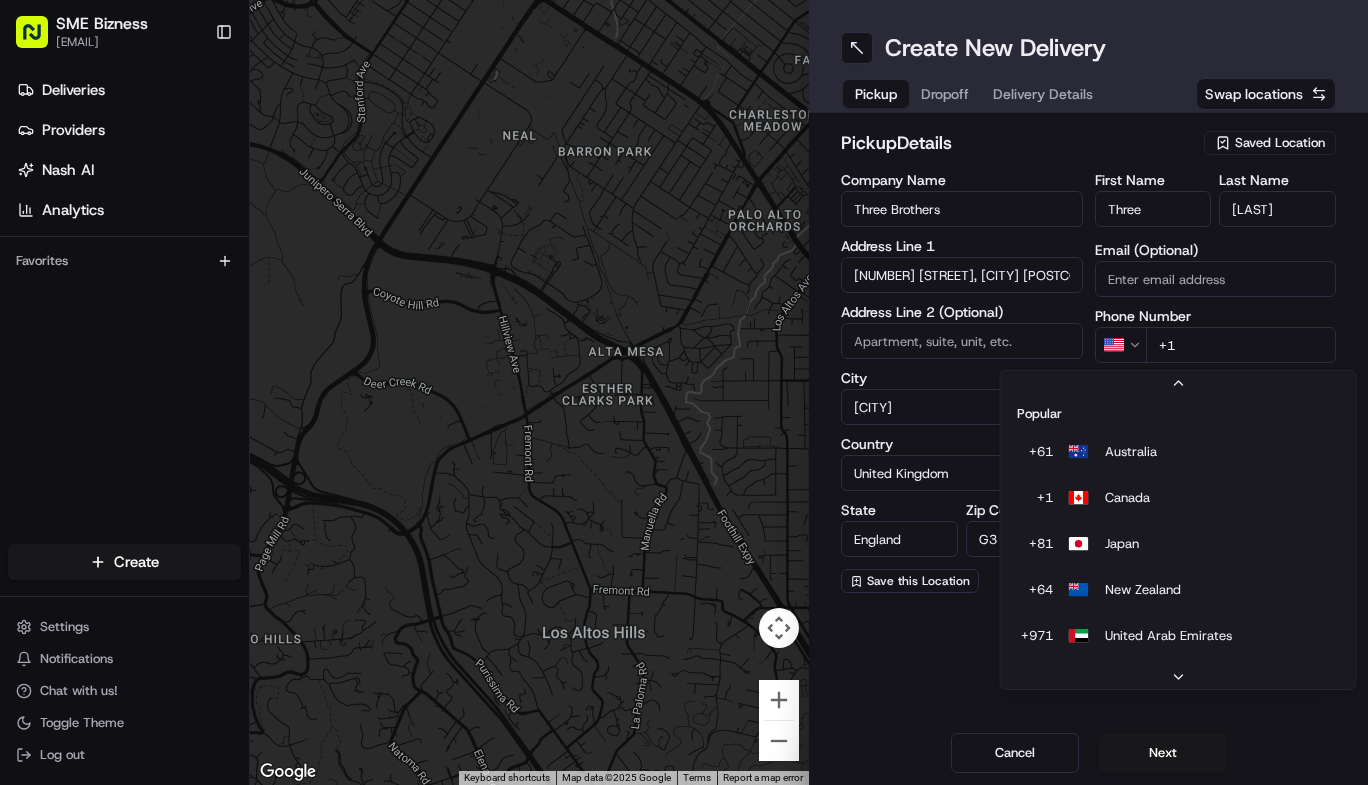 scroll, scrollTop: 0, scrollLeft: 0, axis: both 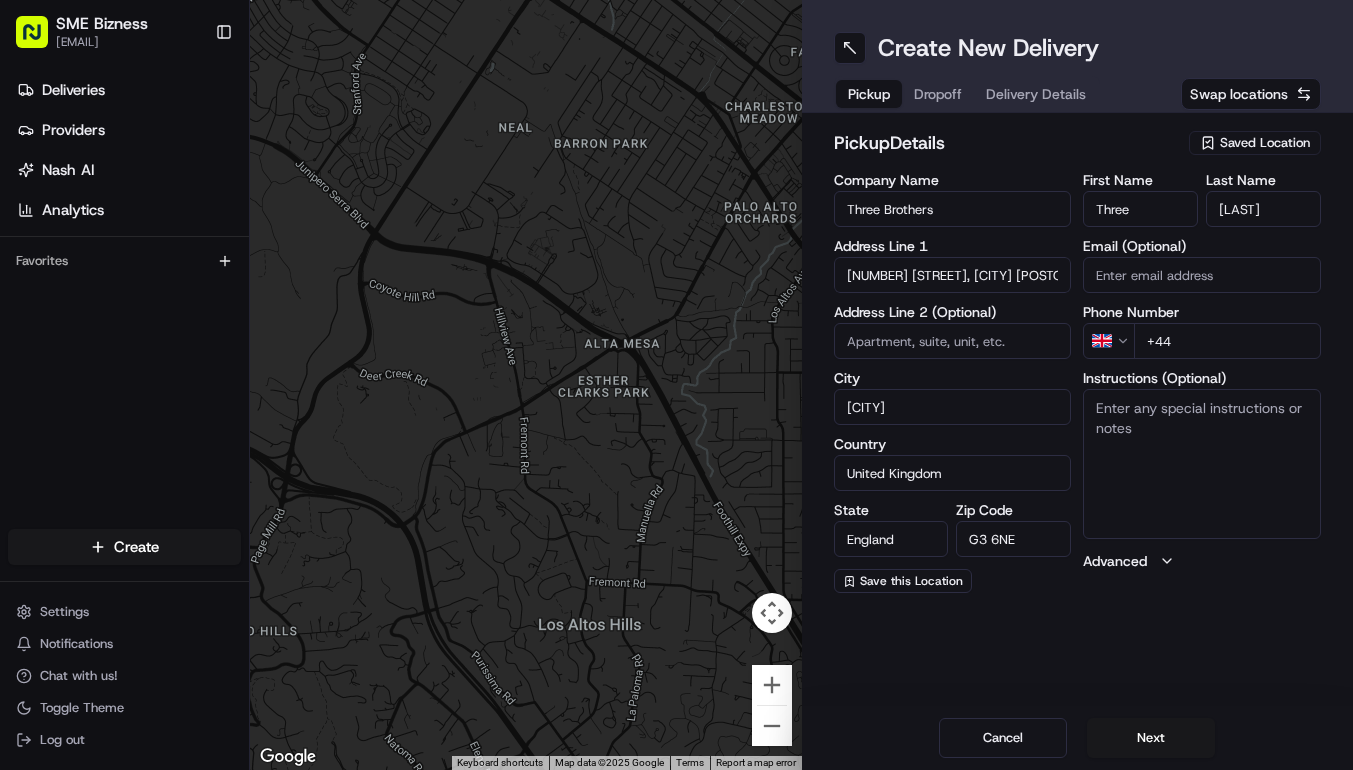drag, startPoint x: 1213, startPoint y: 349, endPoint x: 1184, endPoint y: 314, distance: 45.453274 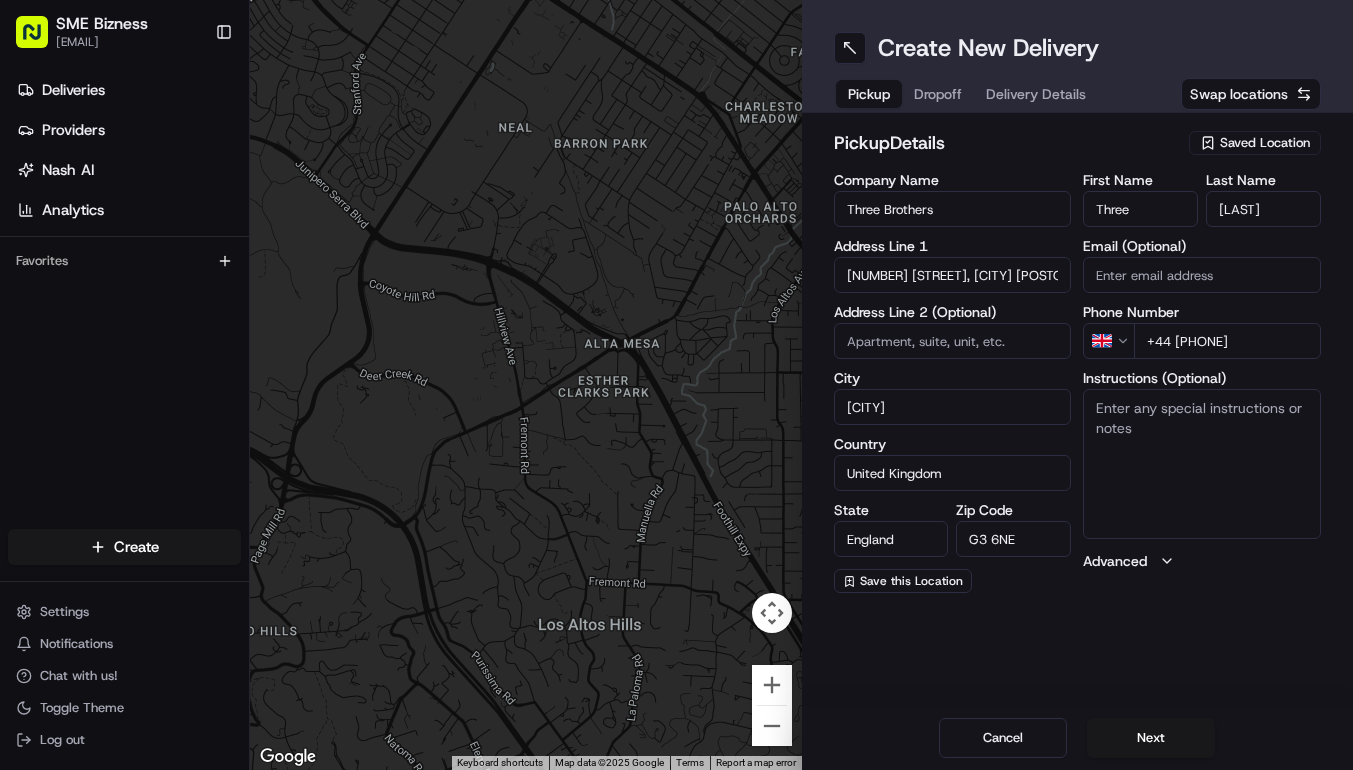 type on "+44 [PHONE]" 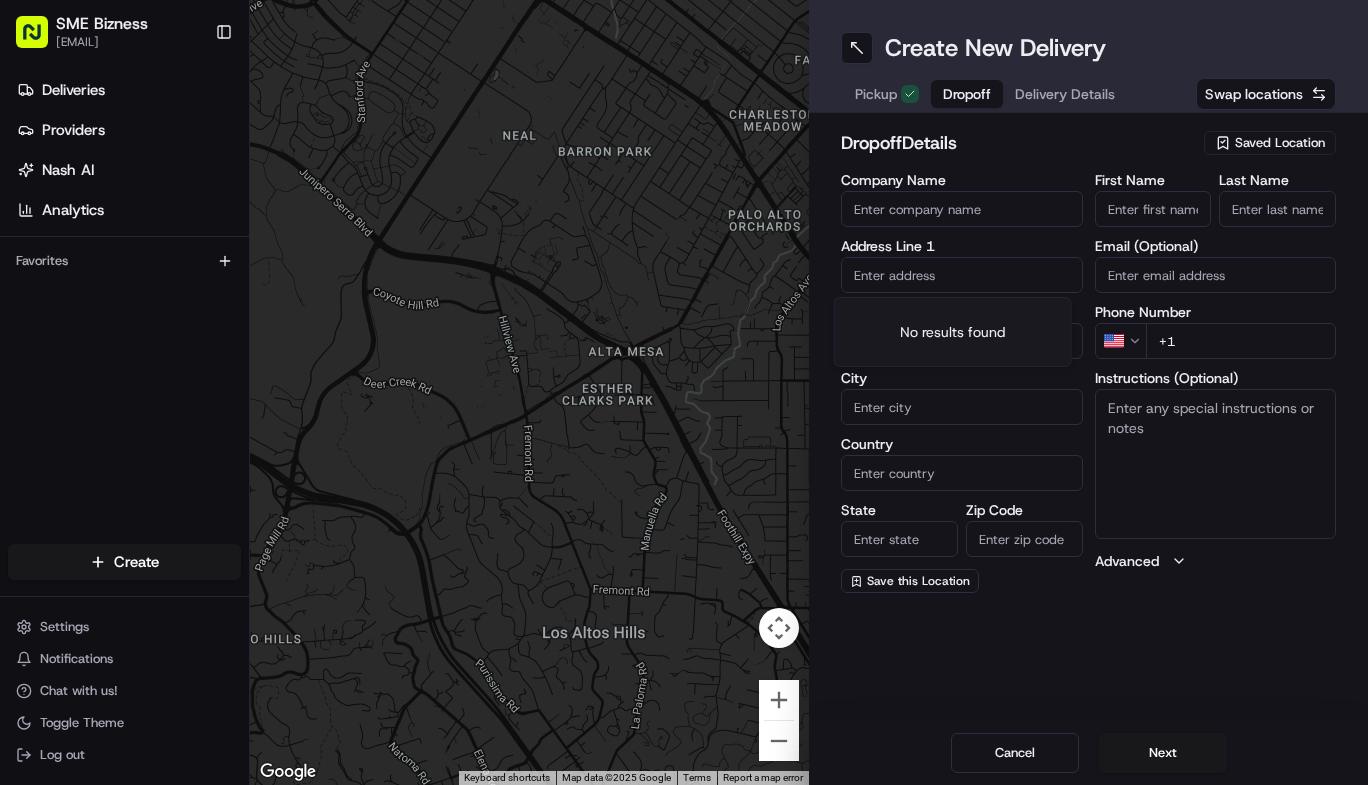 click at bounding box center (962, 275) 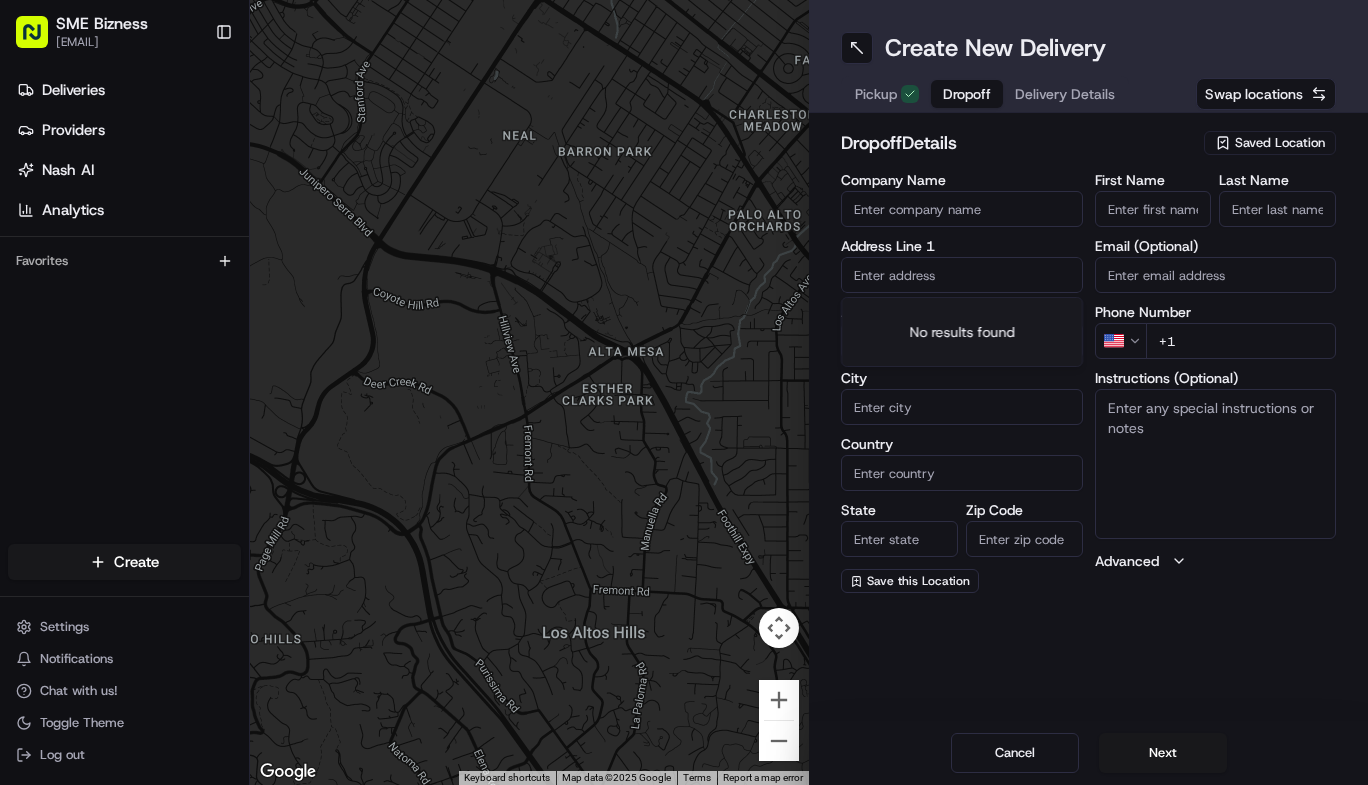 paste on "[COMPANY] hotel, [NUMBER] [STREET], [POSTCODE], [CITY]" 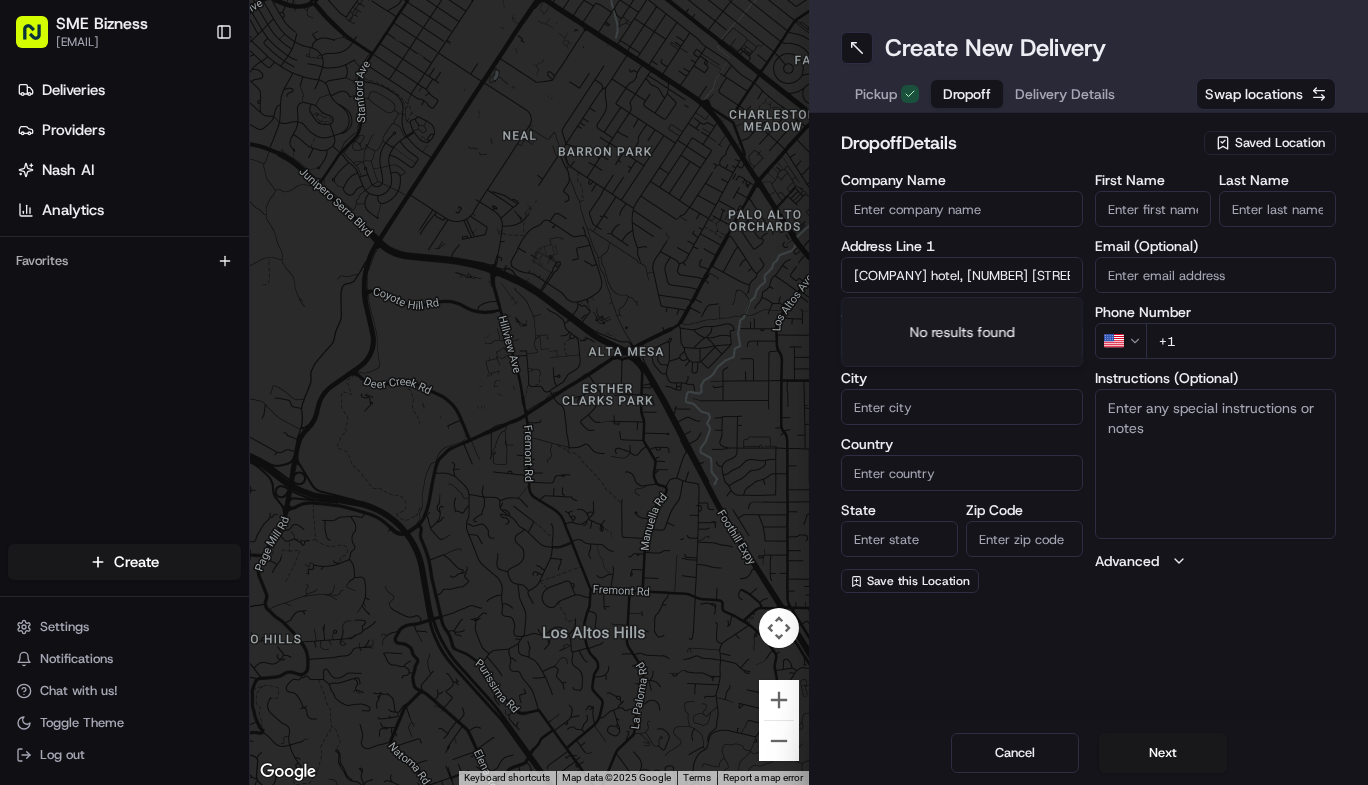scroll, scrollTop: 0, scrollLeft: 60, axis: horizontal 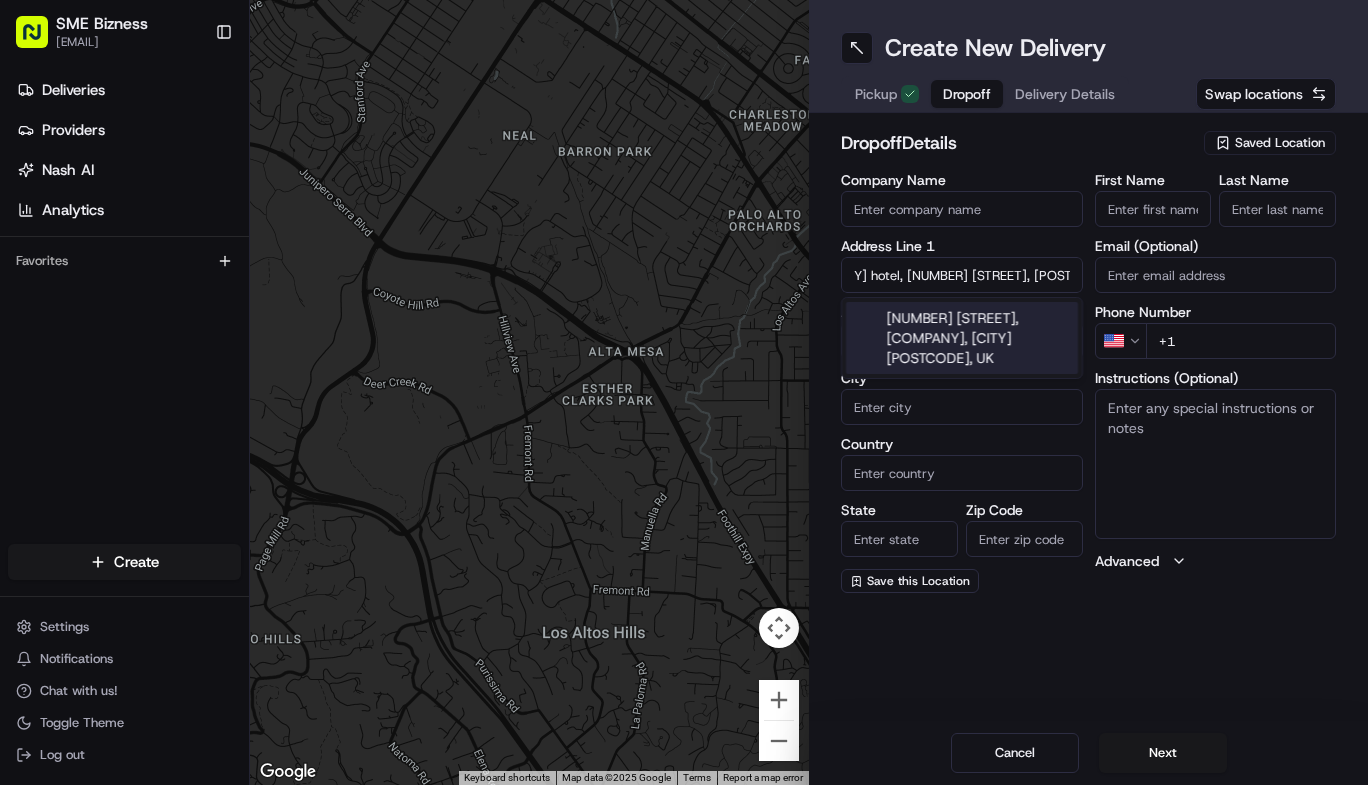 type on "[COMPANY] hotel, [NUMBER] [STREET], [POSTCODE], [CITY]" 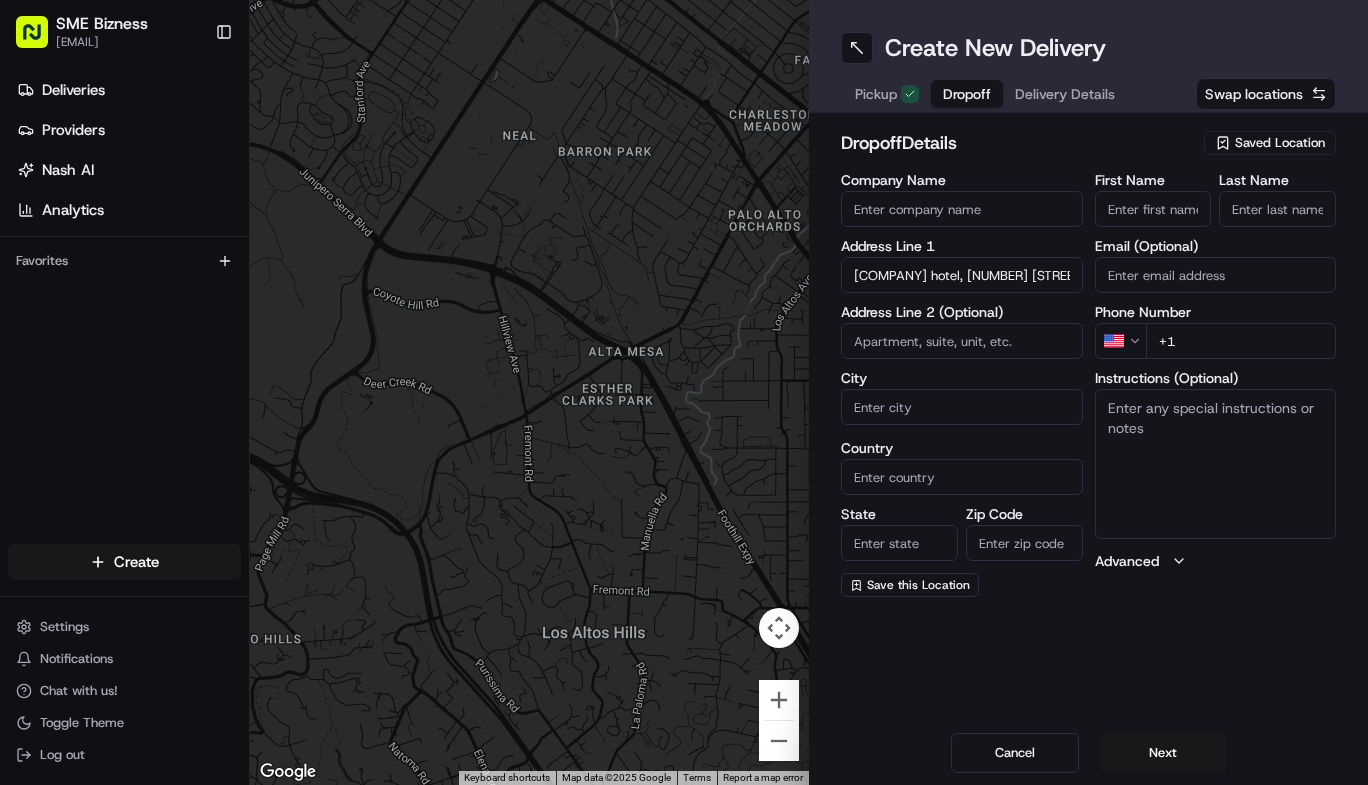 click on "City" at bounding box center [962, 407] 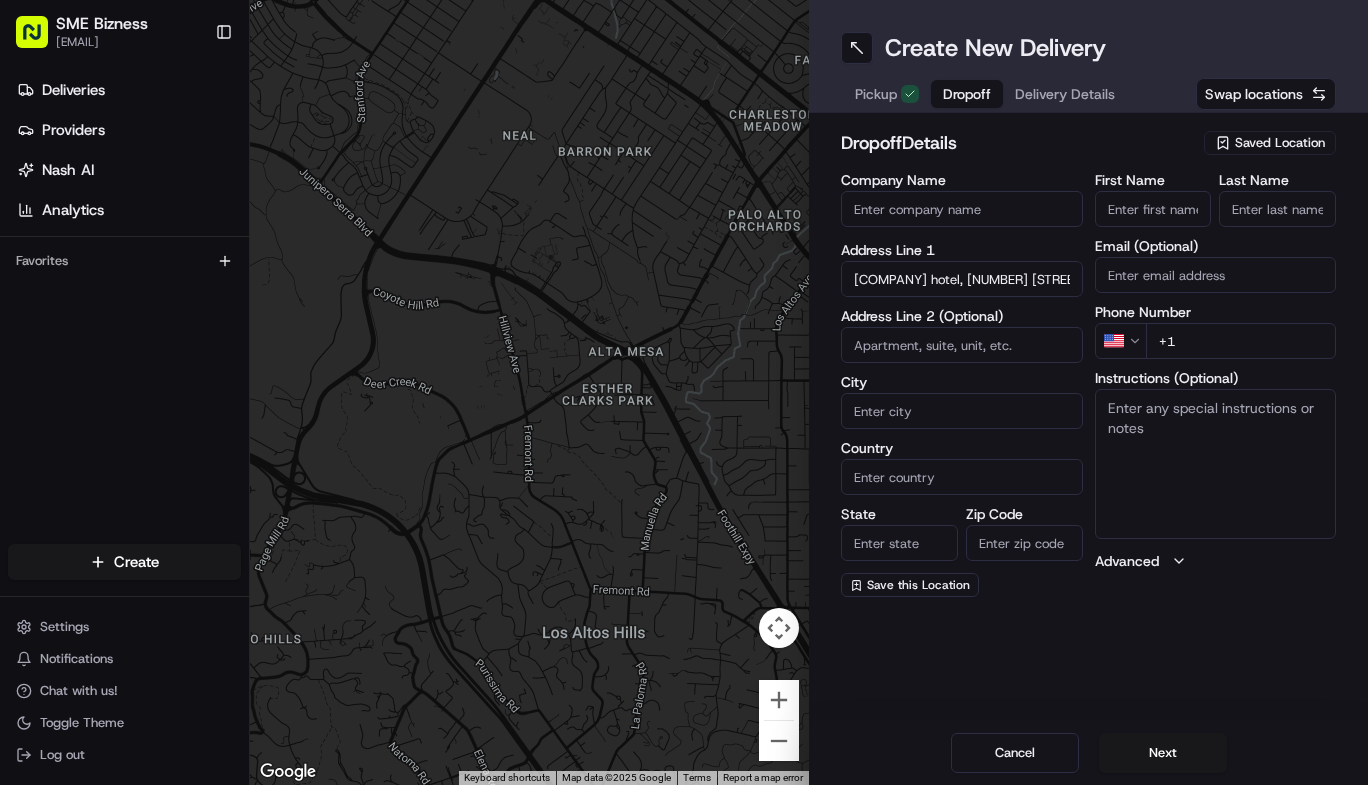 click on "Company Name" at bounding box center [962, 209] 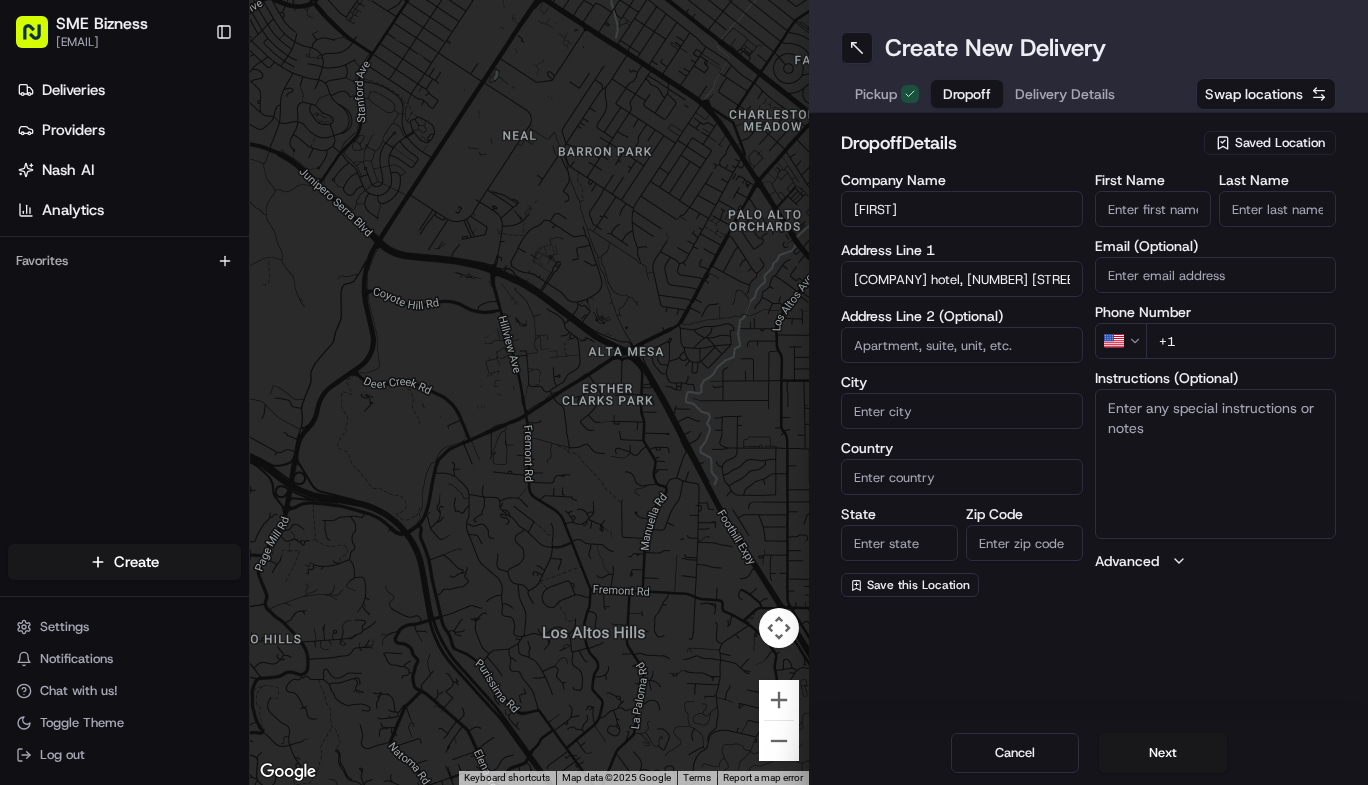 type on "[FIRST]" 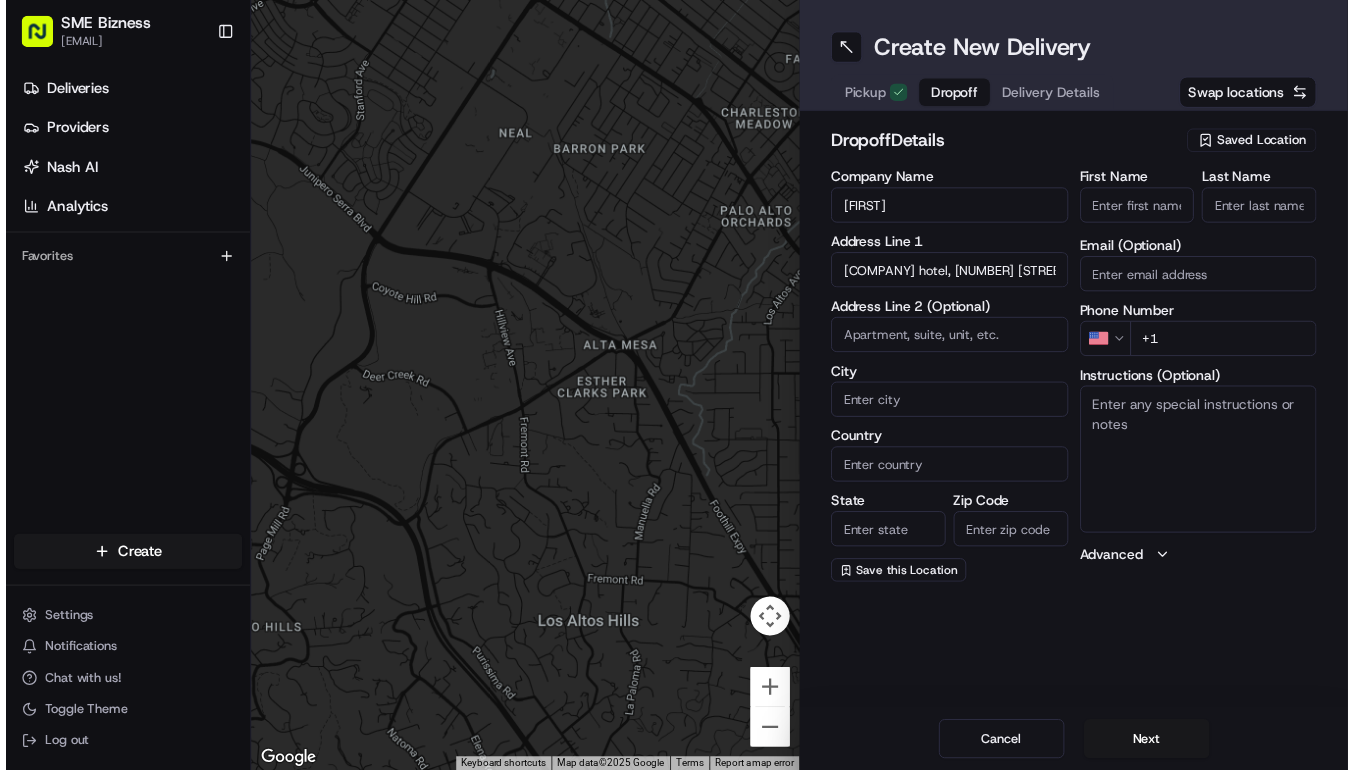paste on "[FIRST]" 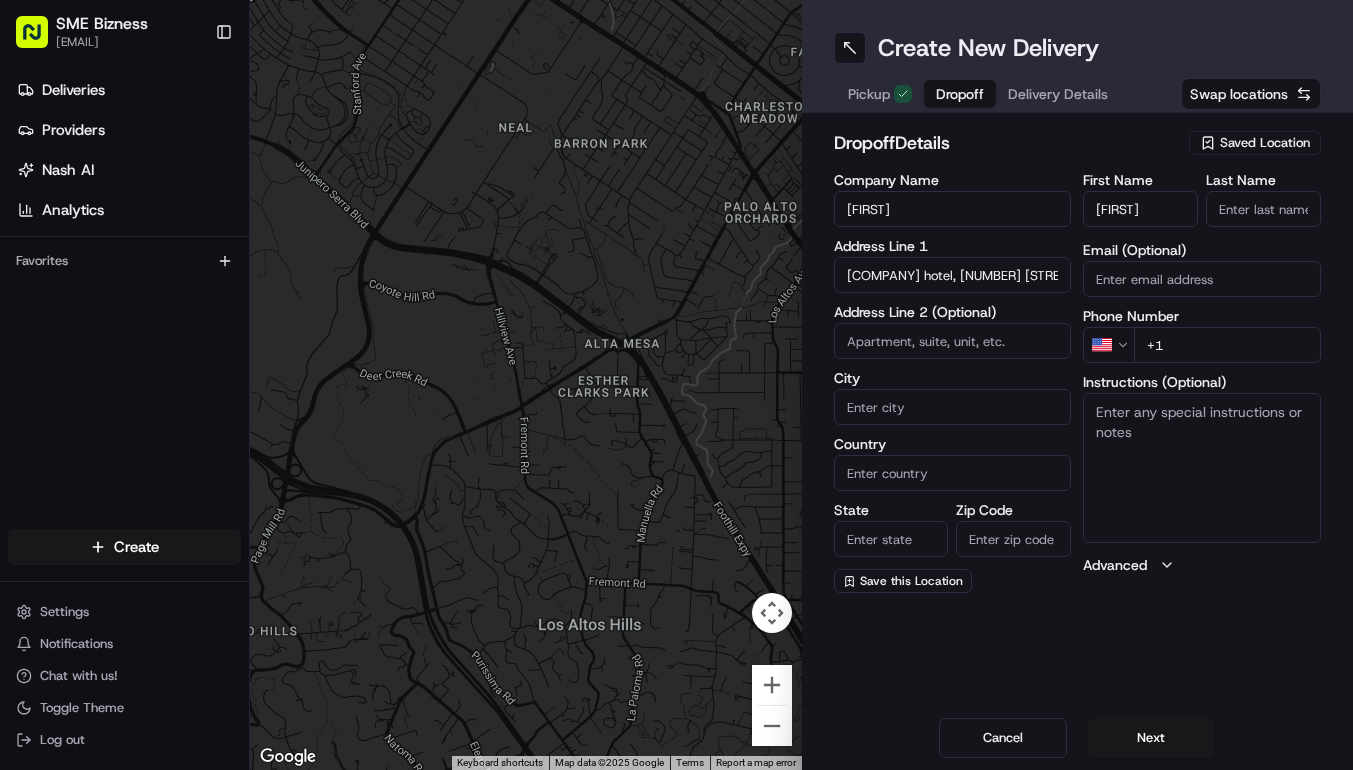 click on "[FIRST]" at bounding box center [1140, 209] 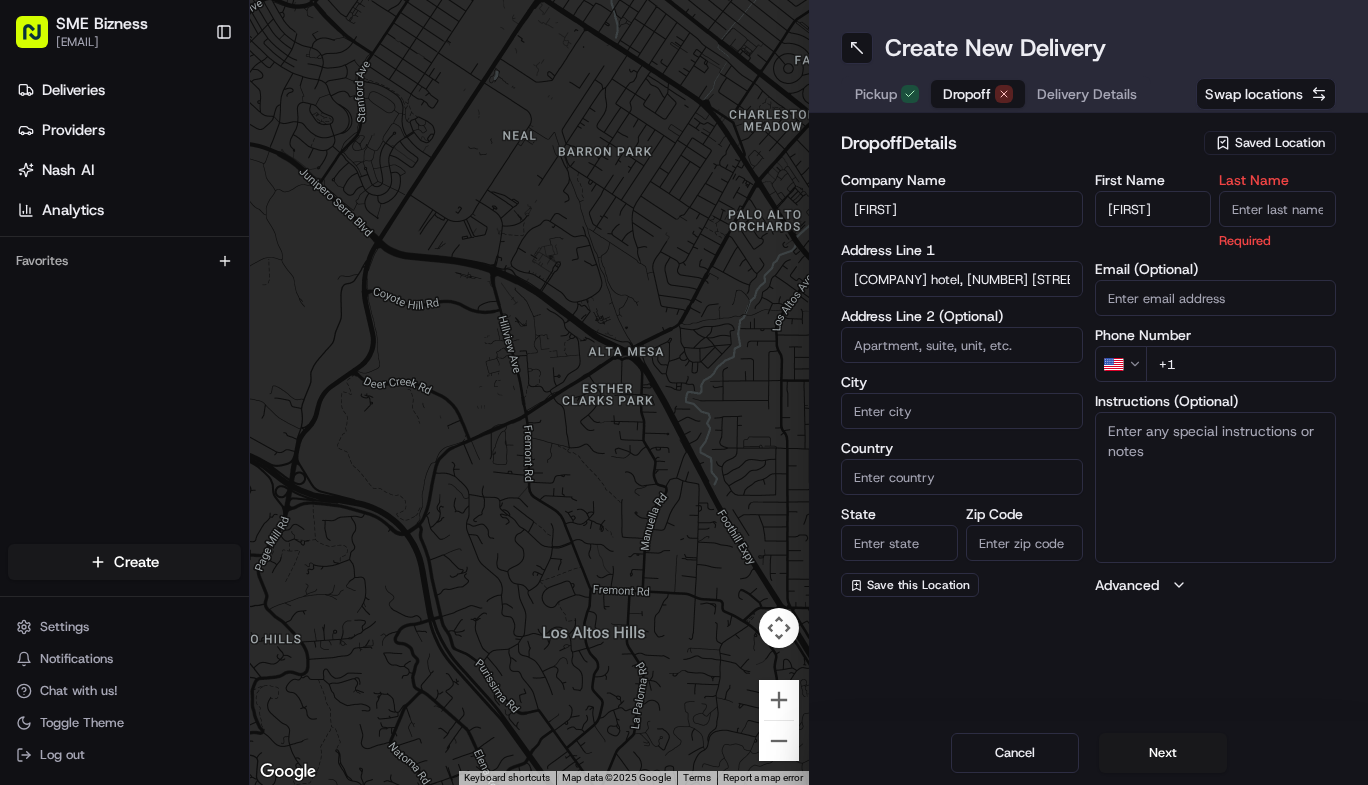 click on "[FIRST]" at bounding box center (962, 209) 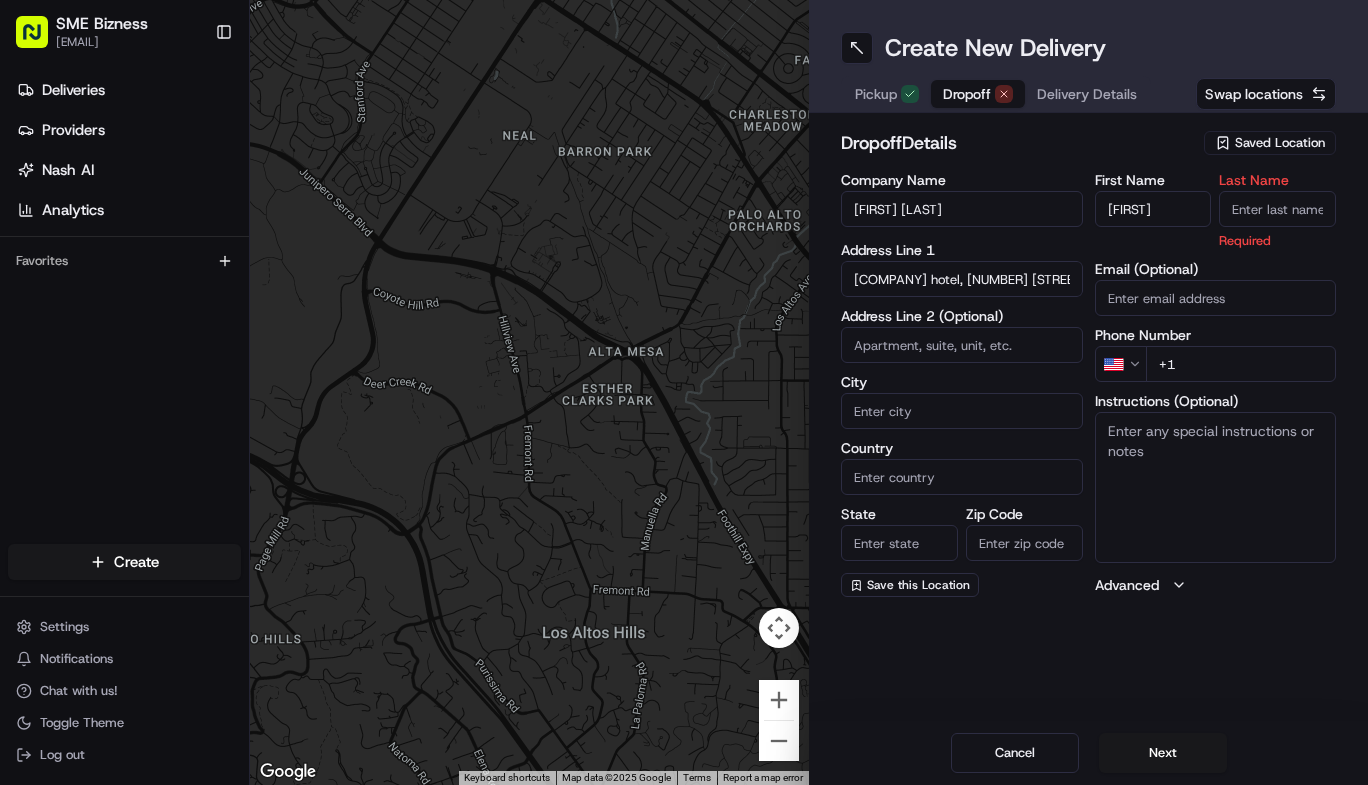 type on "[FIRST] [LAST]" 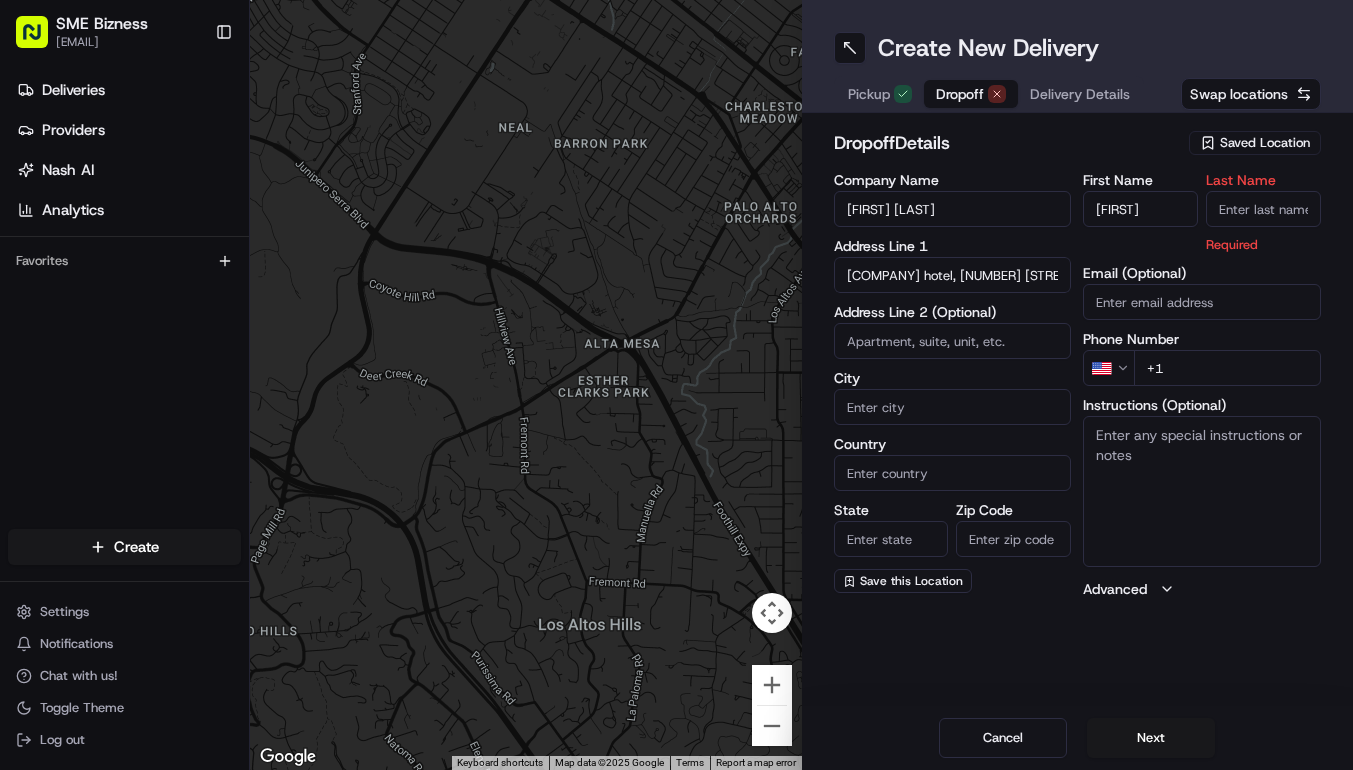 click on "Last Name Required" at bounding box center (1263, 213) 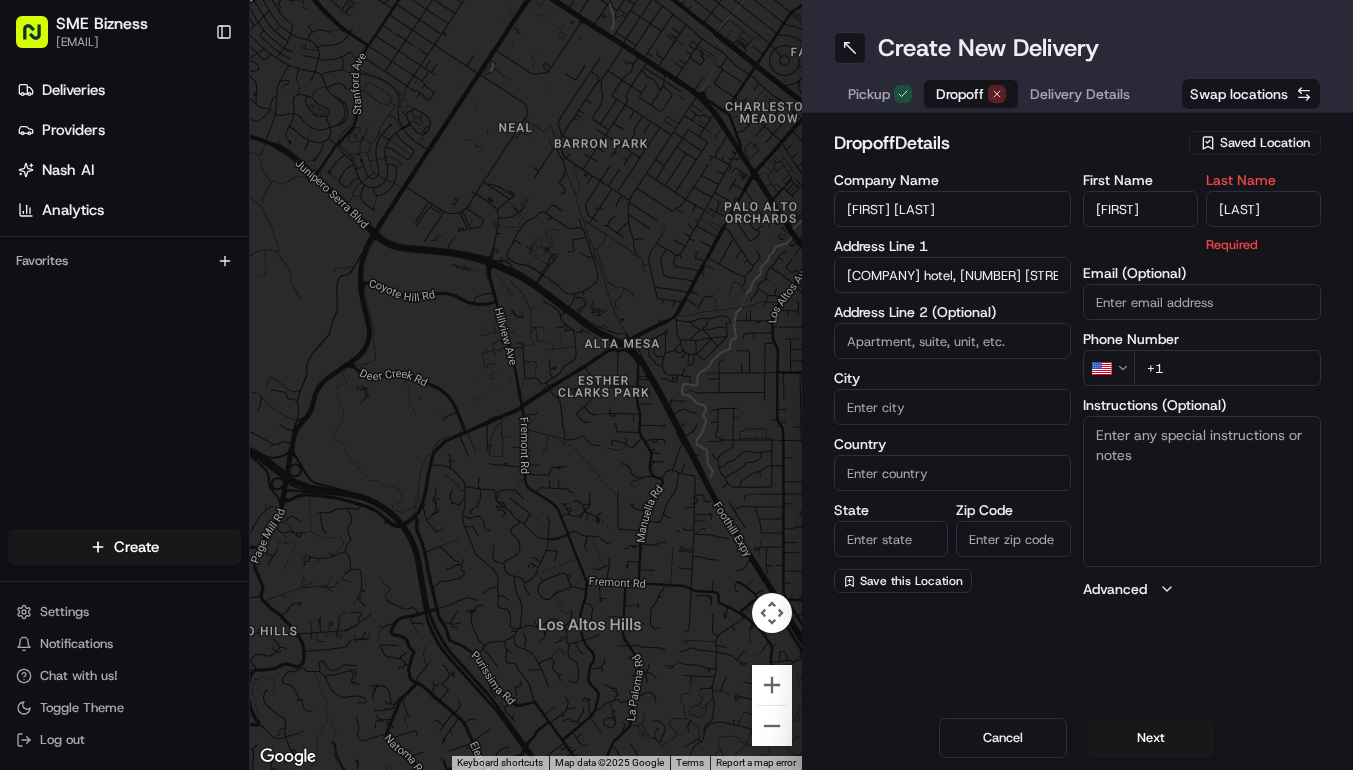 type on "[LAST]" 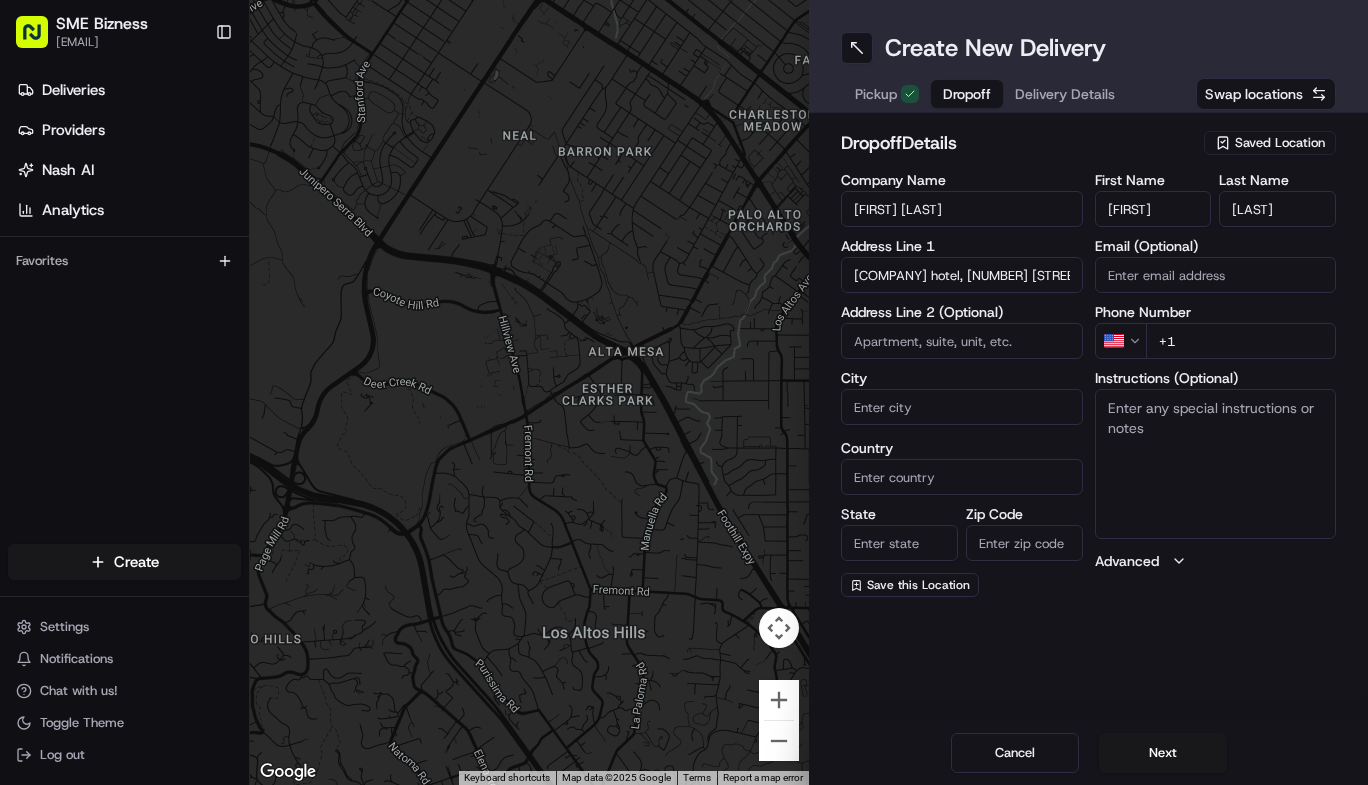 click on "City" at bounding box center (962, 407) 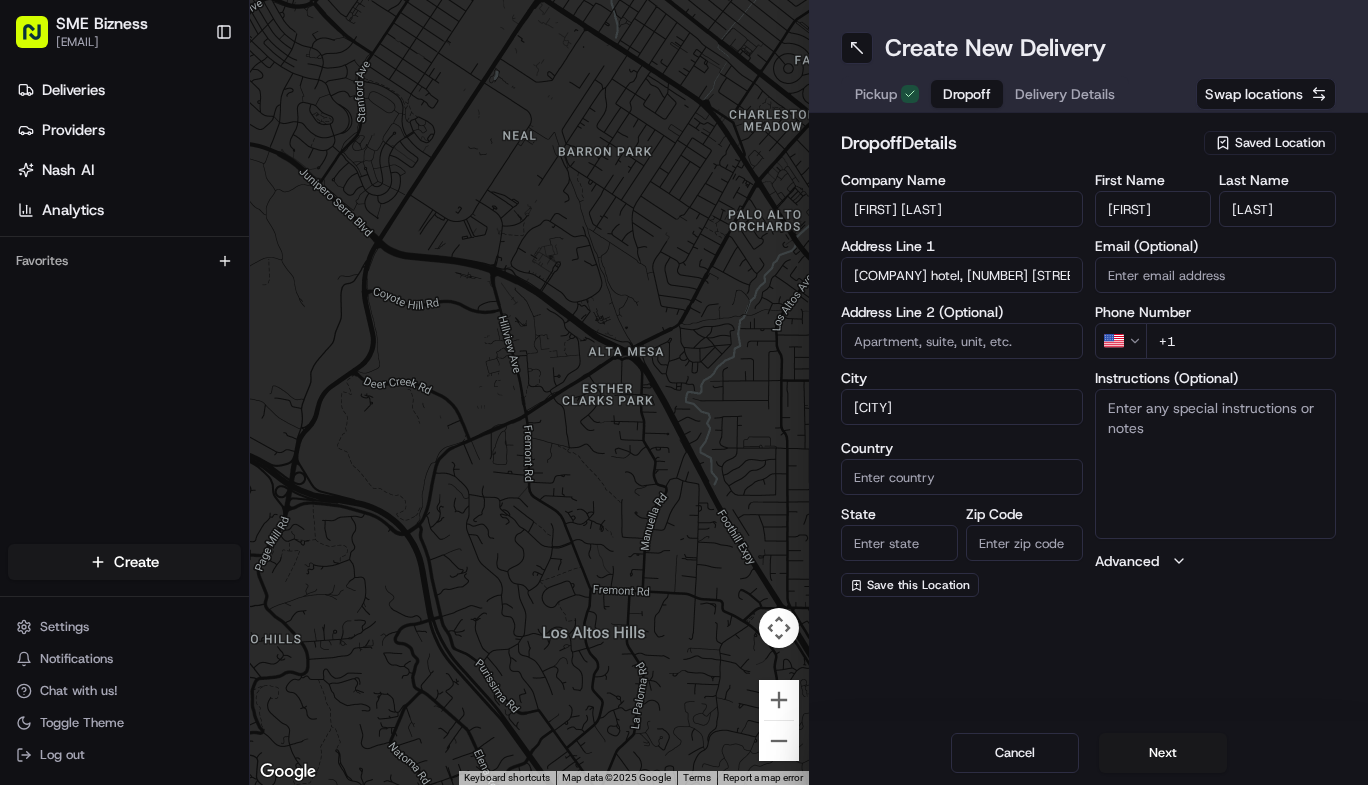 type on "[CITY]" 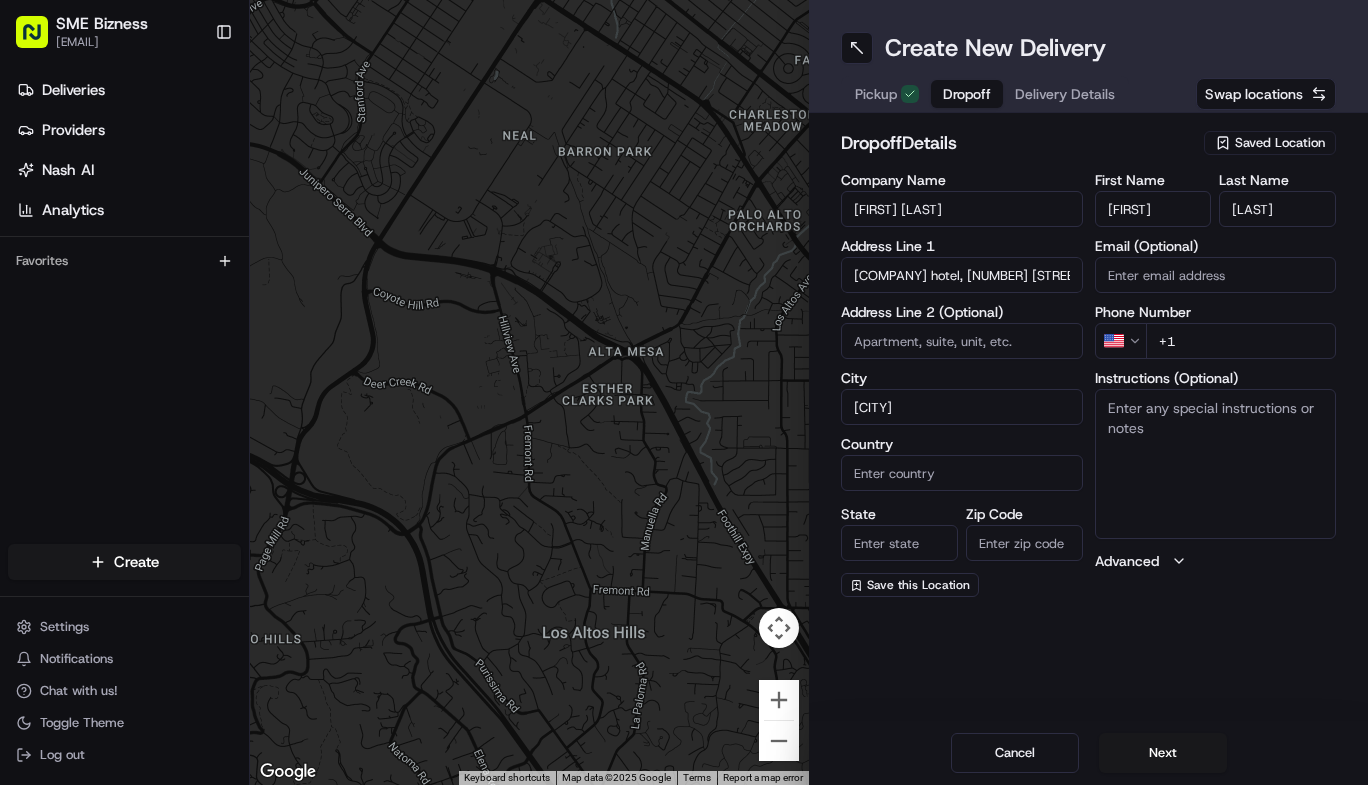 click on "Country" at bounding box center [962, 473] 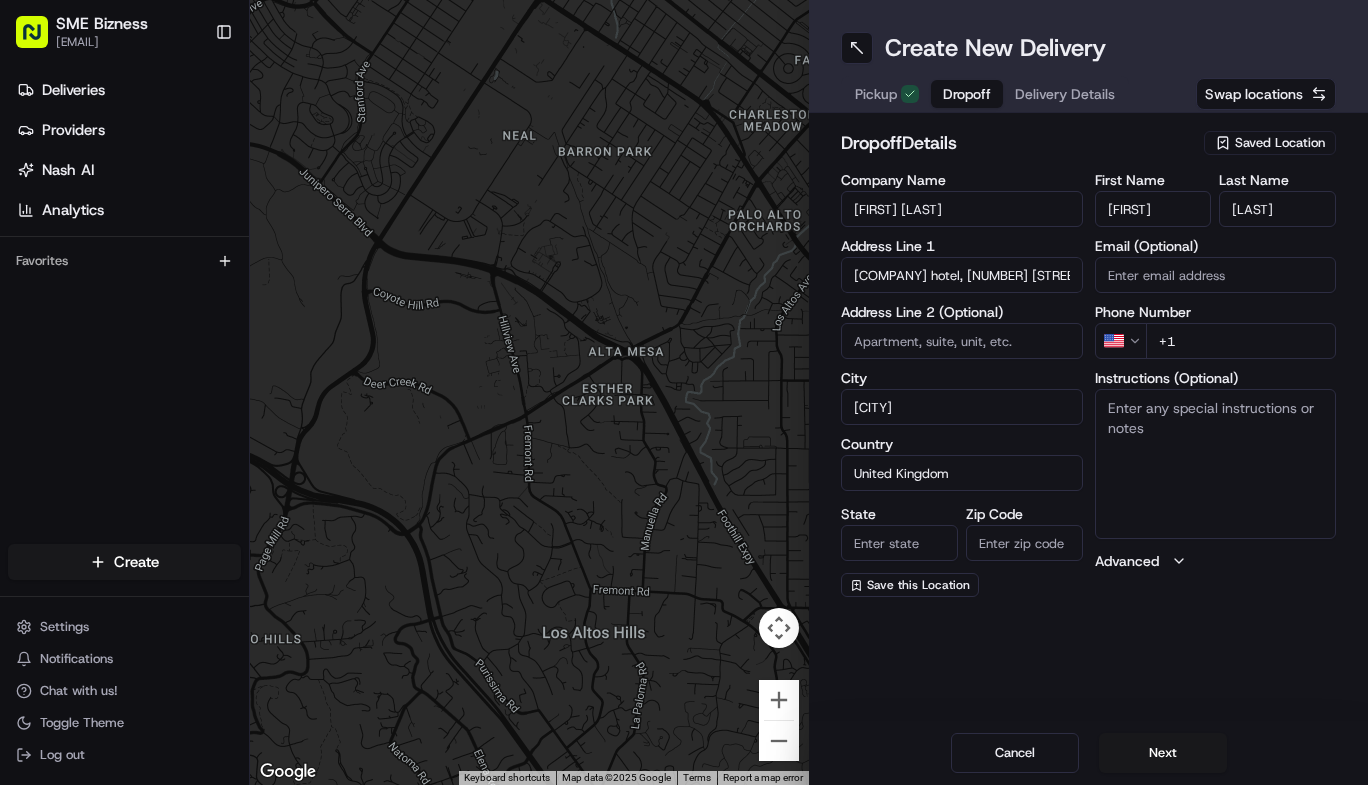 type on "England" 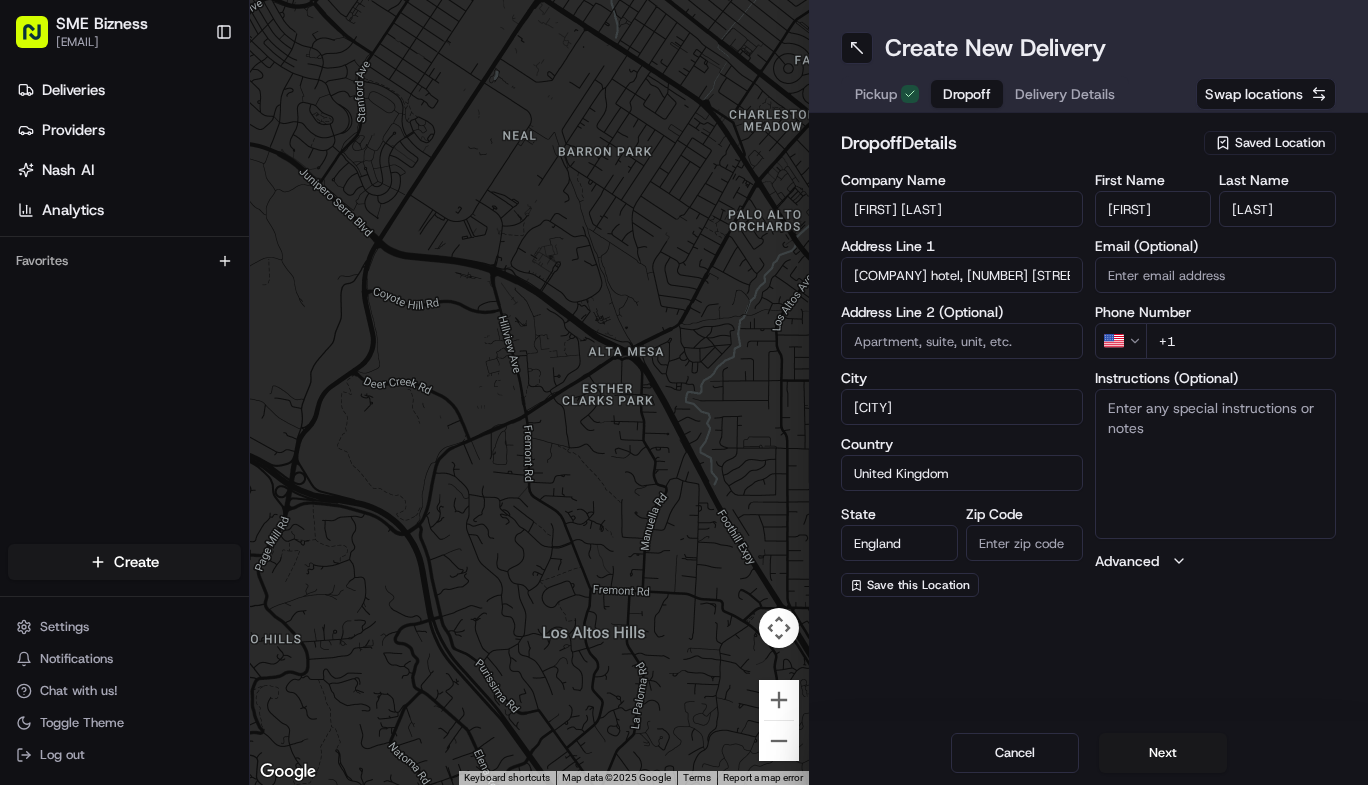 type on "OL2 5HX" 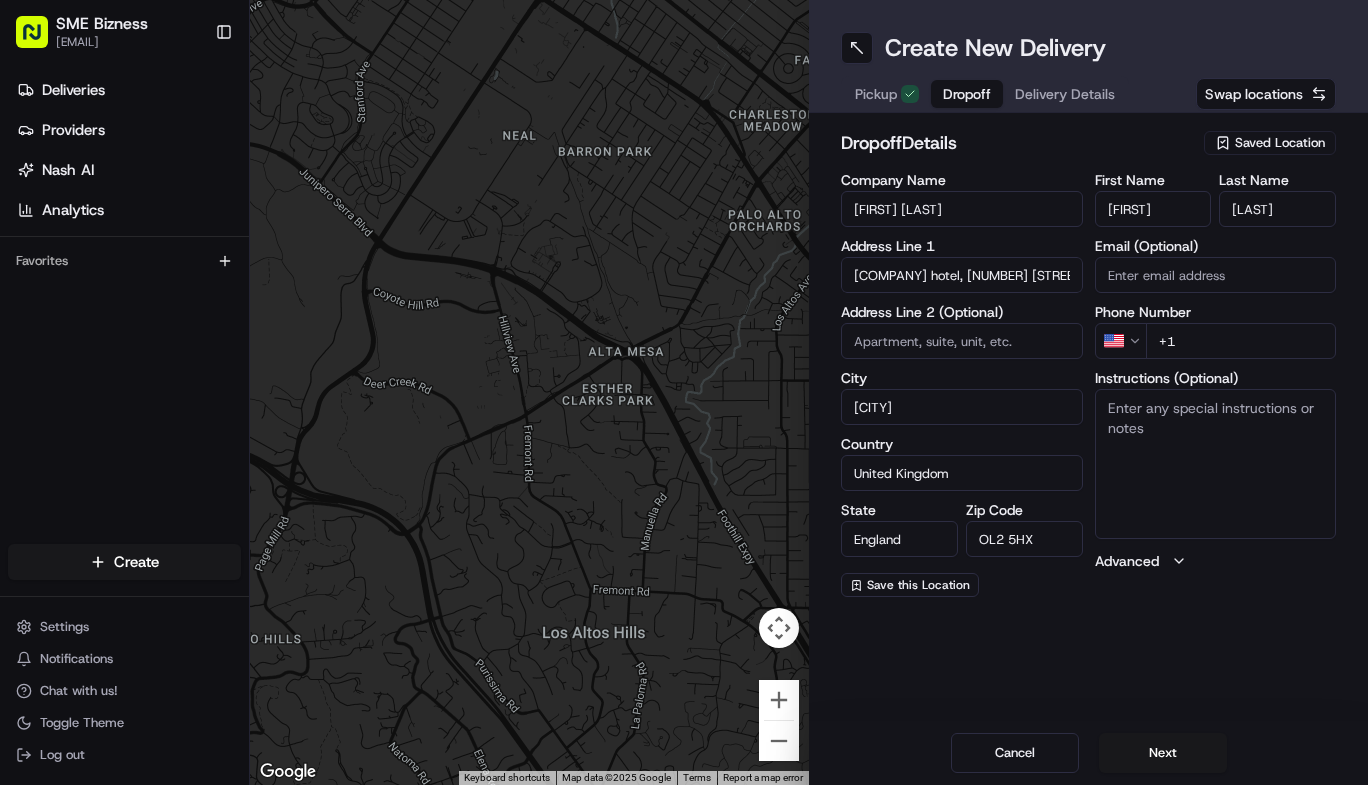 drag, startPoint x: 1037, startPoint y: 548, endPoint x: 971, endPoint y: 547, distance: 66.007576 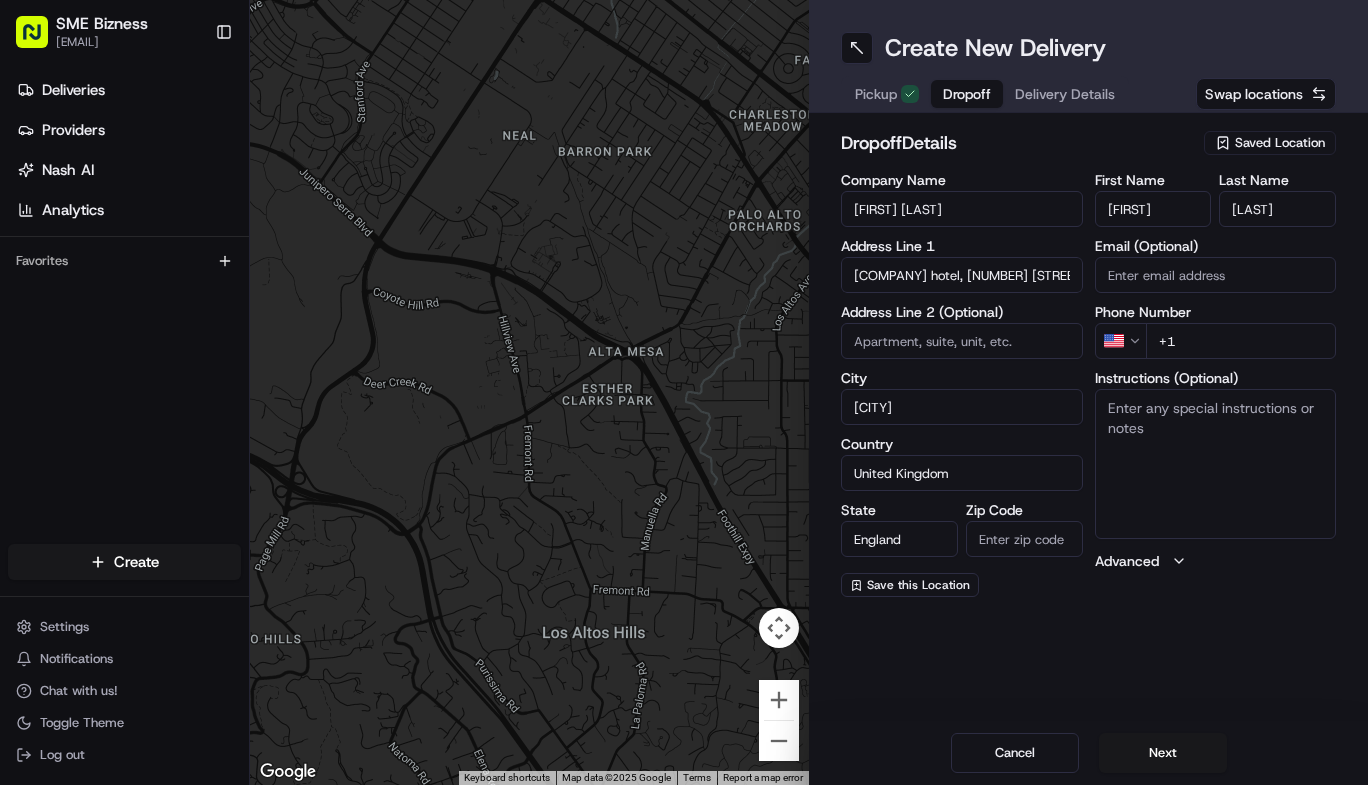 paste on "G38HT" 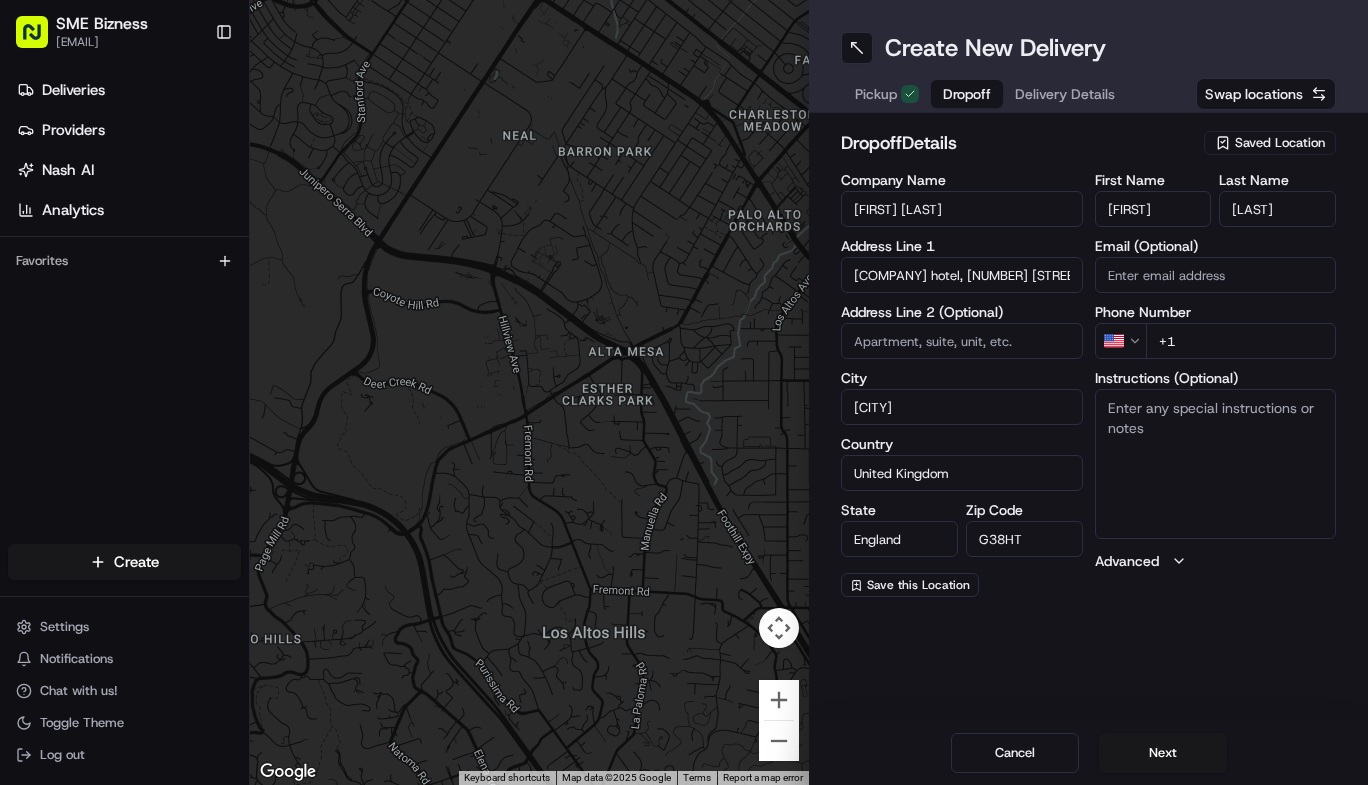 type on "G38HT" 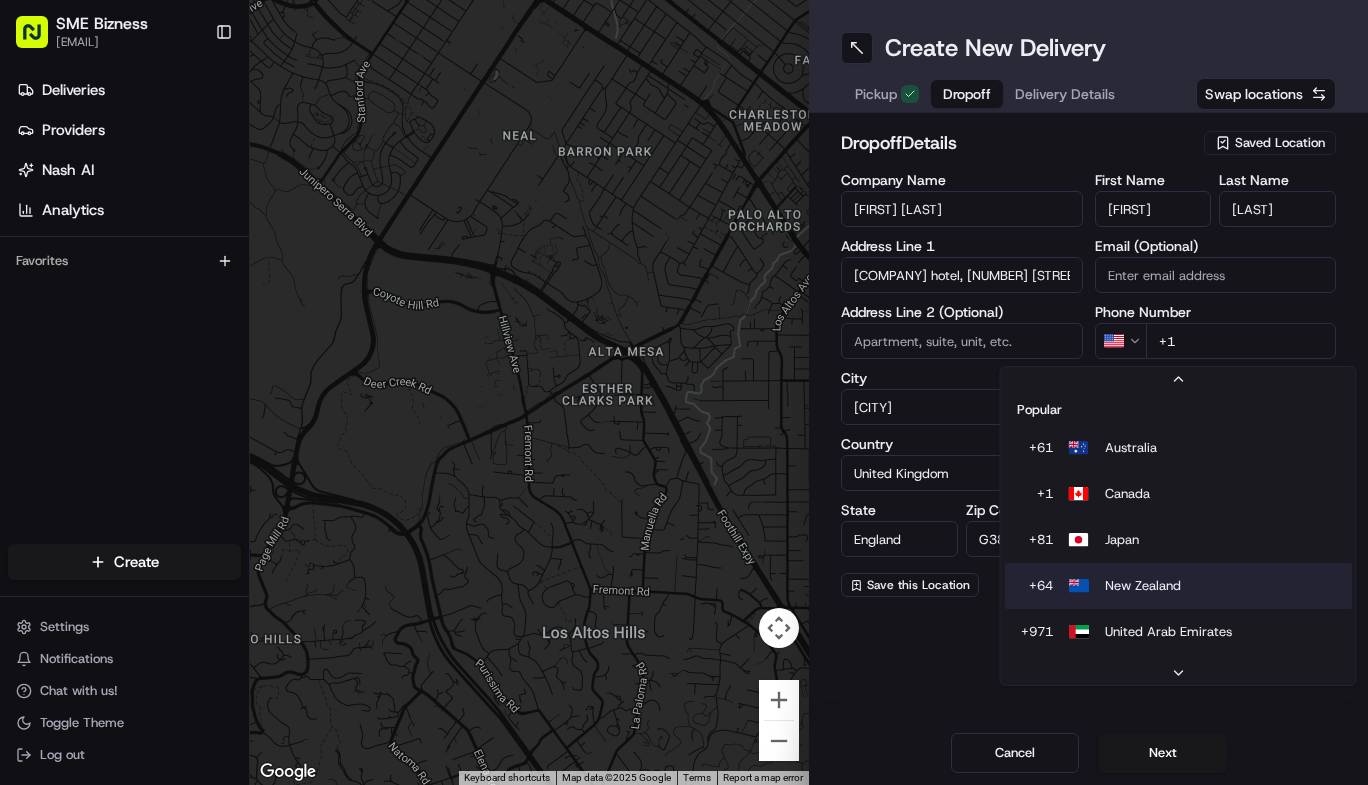 scroll, scrollTop: 62, scrollLeft: 0, axis: vertical 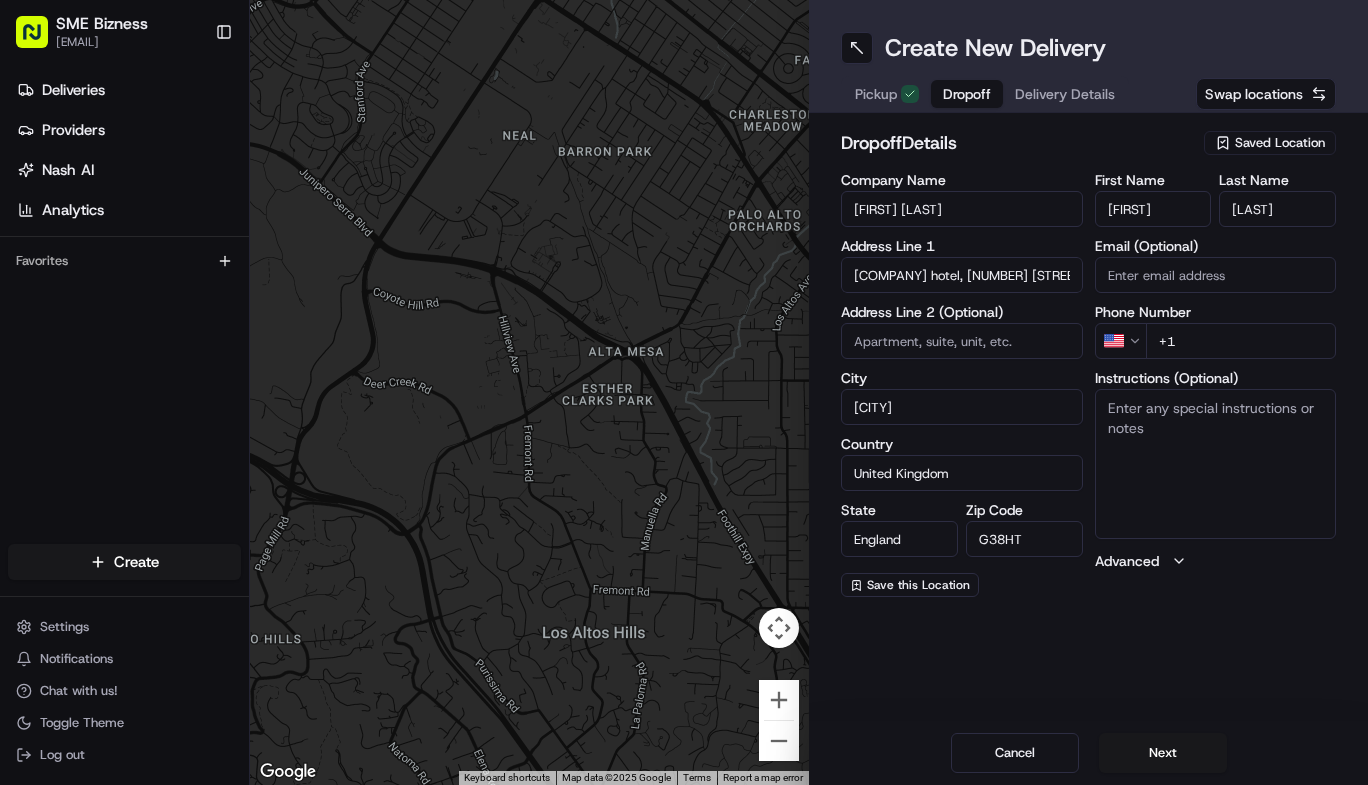 click on "[COMPANY] [EMAIL] Toggle Sidebar Deliveries Providers Nash AI Analytics Favorites Main Menu Members & Organization Organization Users Roles Preferences Customization Tracking Orchestration Automations Dispatch Strategy Locations Pickup Locations Dropoff Locations Billing Billing Refund Requests Integrations Notification Triggers Webhooks API Keys Request Logs Create Settings Notifications Chat with us! Toggle Theme Log out ← Move left → Move right ↑ Move up ↓ Move down + Zoom in - Zoom out Home Jump left by 75% End Jump right by 75% Page Up Jump up by 75% Page Down Jump down by 75% Keyboard shortcuts Map Data Map data ©2025 Google Map data ©2025 Google 500 m Click to toggle between metric and imperial units Terms Report a map error Create New Delivery Pickup Dropoff Delivery Details Swap locations dropoff Details Saved Location Company Name [FIRST] [LAST] Address Line 1 [COMPANY] hotel, [NUMBER] [STREET], [POSTCODE], [CITY] Address Line 2 (Optional) City [CITY] Country" at bounding box center [684, 392] 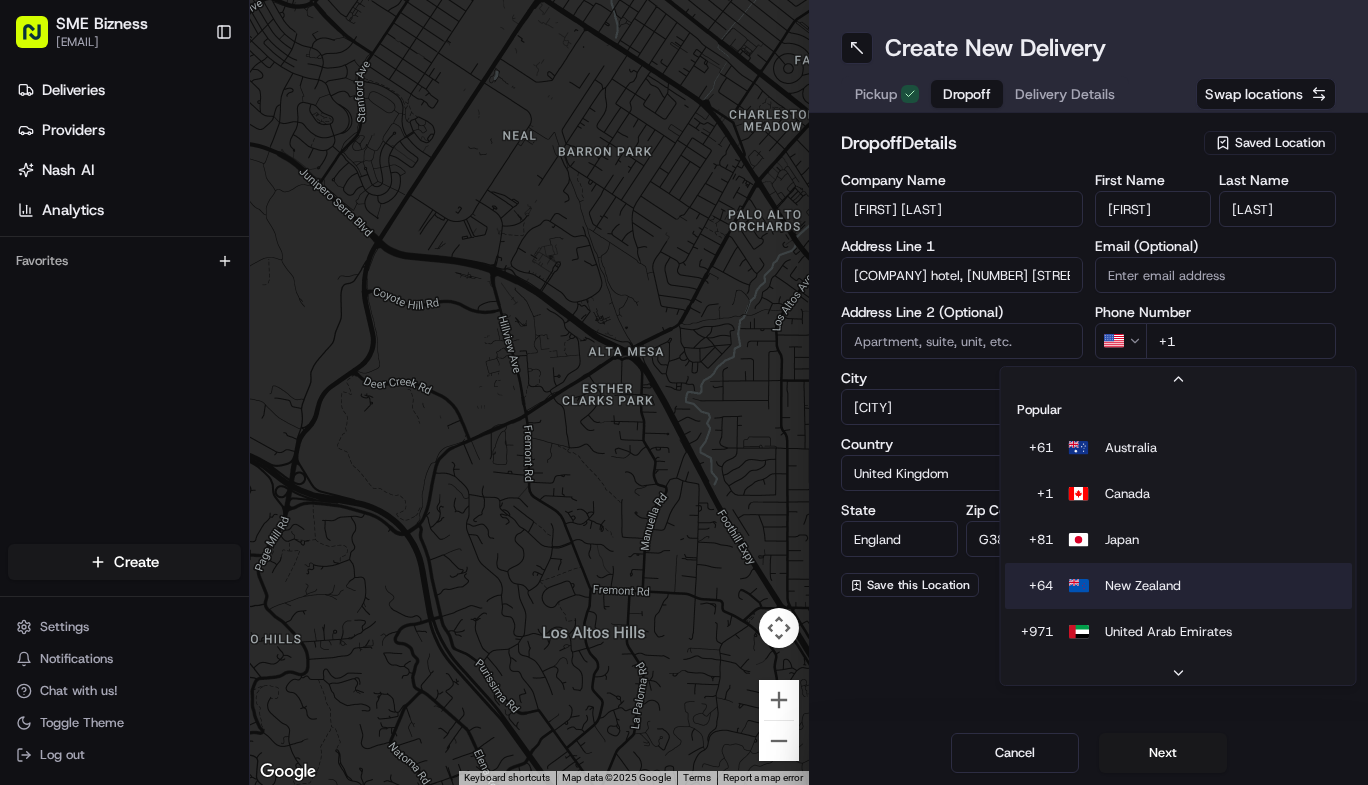 scroll, scrollTop: 34, scrollLeft: 0, axis: vertical 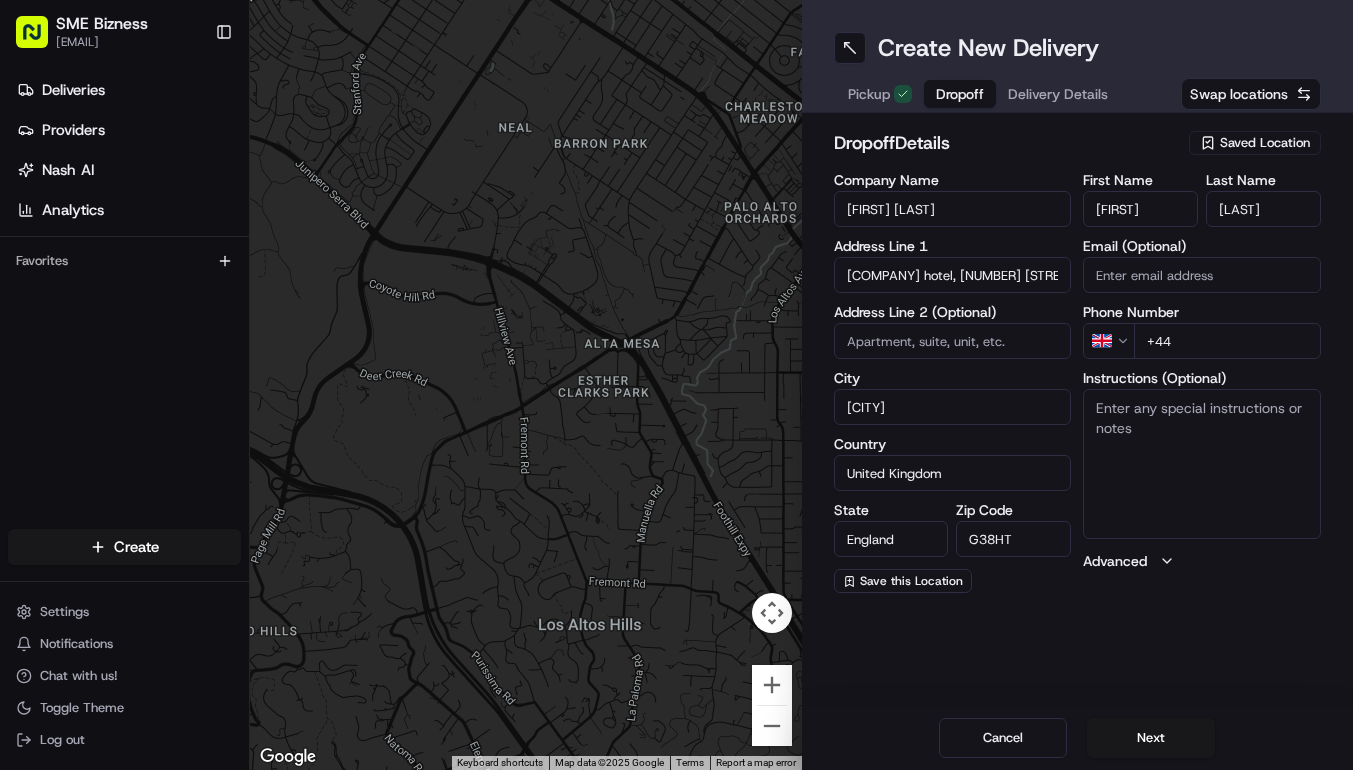 click on "+44" at bounding box center [1227, 341] 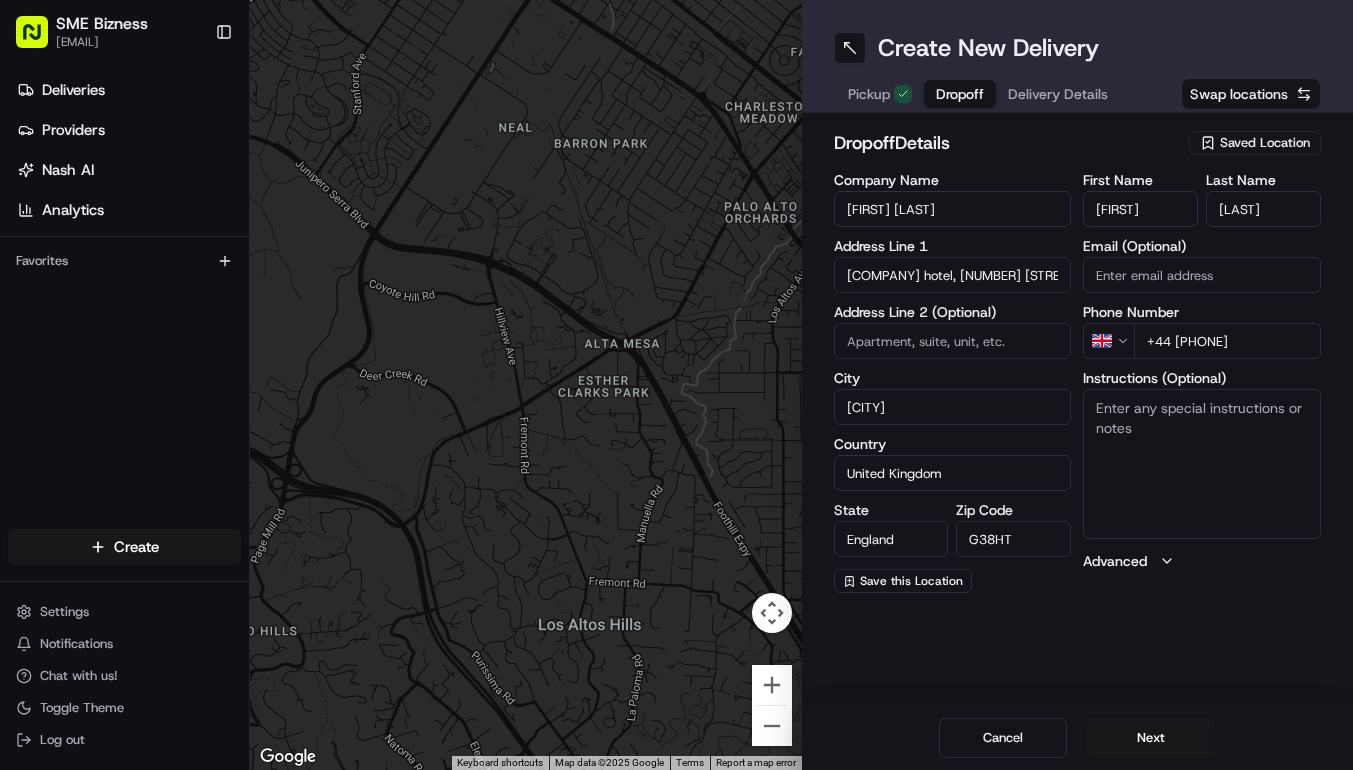 type on "+44 [PHONE]" 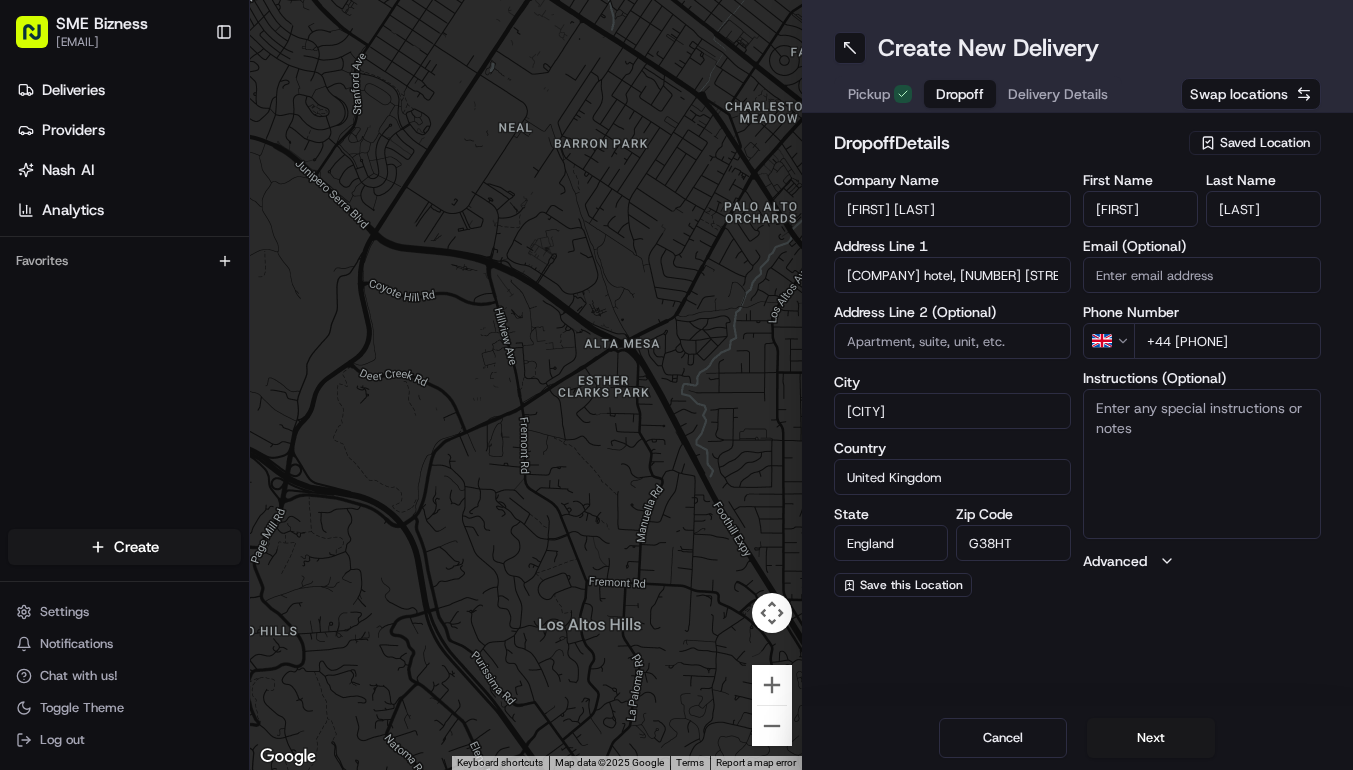 click at bounding box center [953, 341] 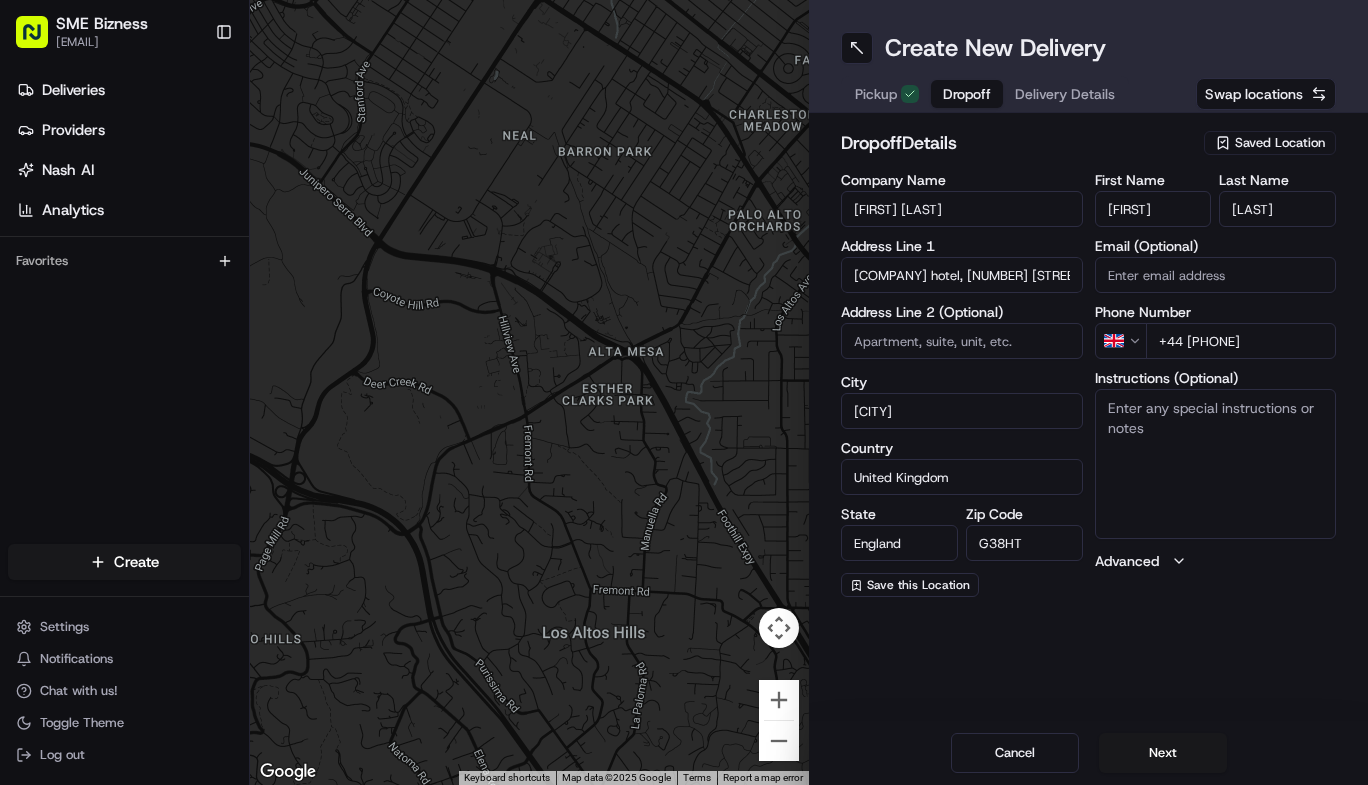 paste on "Front of hotel" 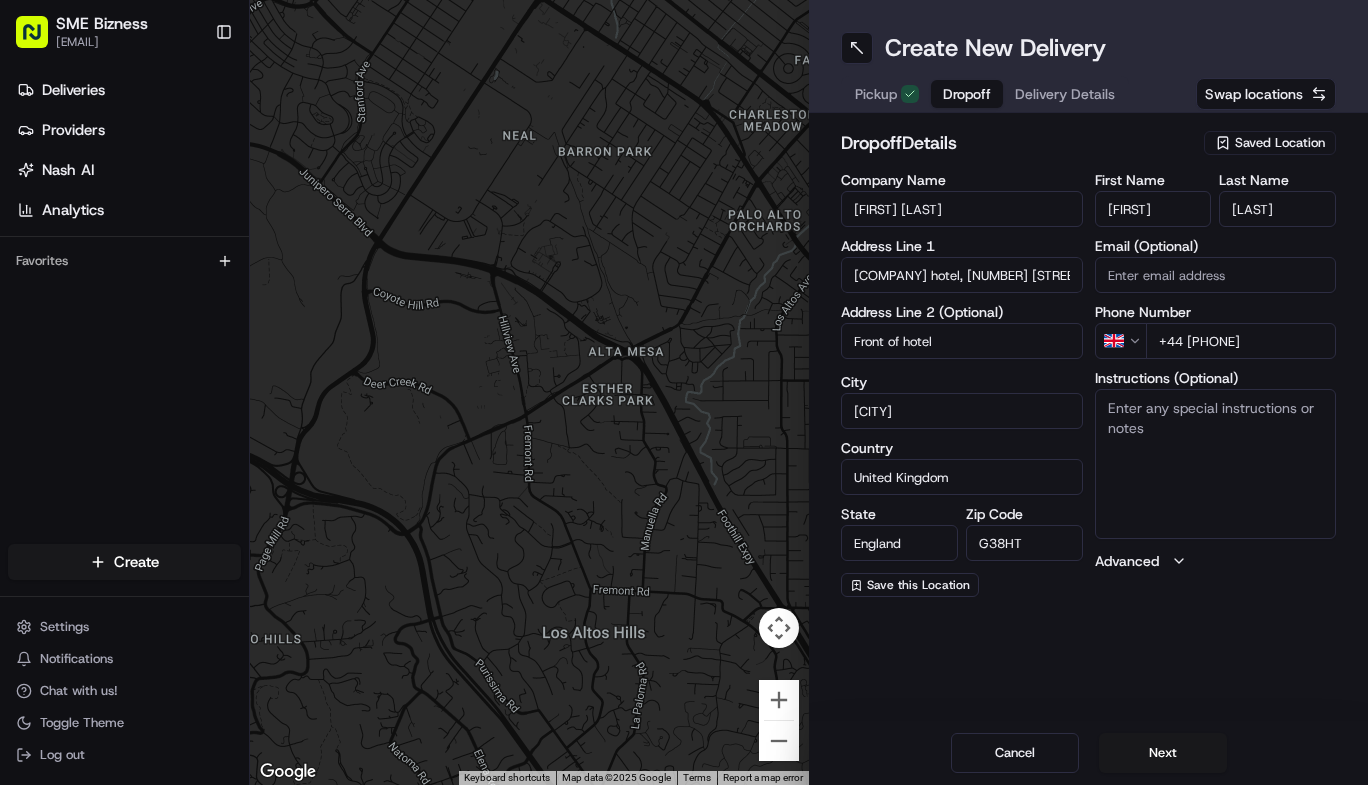 type on "Front of hotel" 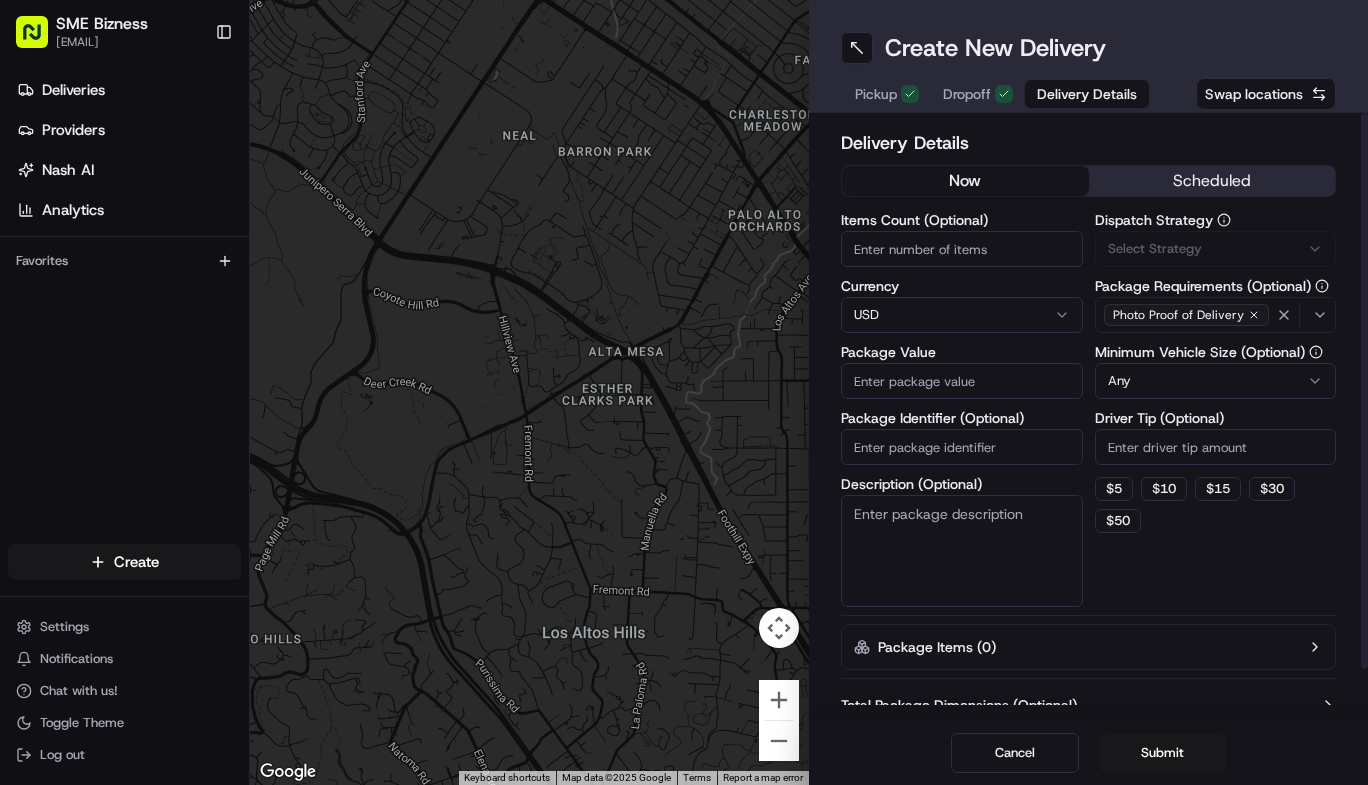 click on "Items Count (Optional)" at bounding box center (962, 249) 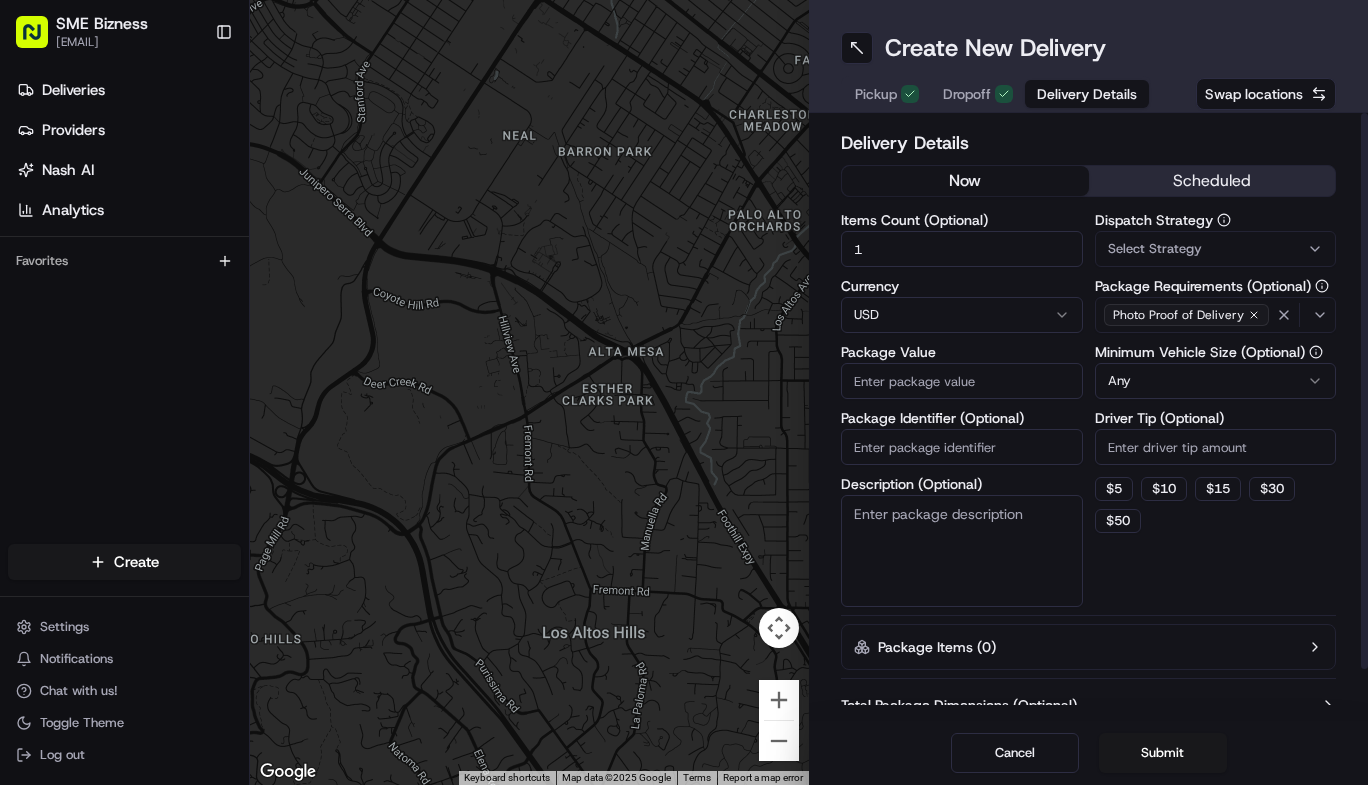 type on "1" 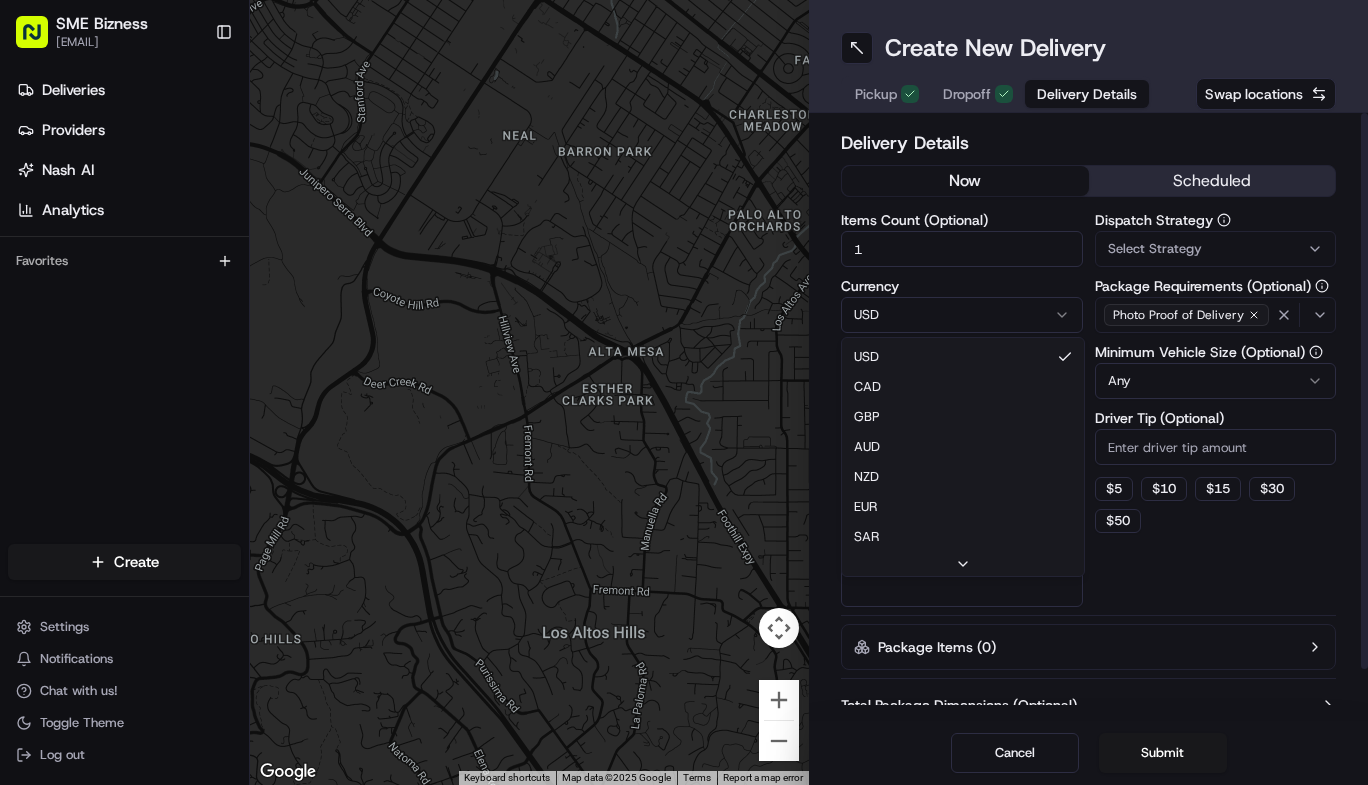 click on "SME Bizness info@smebizness.com Toggle Sidebar Deliveries Providers Nash AI Analytics Favorites Main Menu Members & Organization Organization Users Roles Preferences Customization Tracking Orchestration Automations Dispatch Strategy Locations Pickup Locations Dropoff Locations Billing Billing Refund Requests Integrations Notification Triggers Webhooks API Keys Request Logs Create Settings Notifications Chat with us! Toggle Theme Log out ← Move left → Move right ↑ Move up ↓ Move down + Zoom in - Zoom out Home Jump left by 75% End Jump right by 75% Page Up Jump up by 75% Page Down Jump down by 75% Keyboard shortcuts Map Data Map data ©2025 Google Map data ©2025 Google 500 m  Click to toggle between metric and imperial units Terms Report a map error Create New Delivery Pickup Dropoff Delivery Details Swap locations Delivery Details now scheduled Items Count (Optional) 1 Currency USD USD CAD GBP AUD NZD EUR SAR MXN AED JPY Package Value Package Identifier (Optional) Dispatch Strategy $" at bounding box center [684, 392] 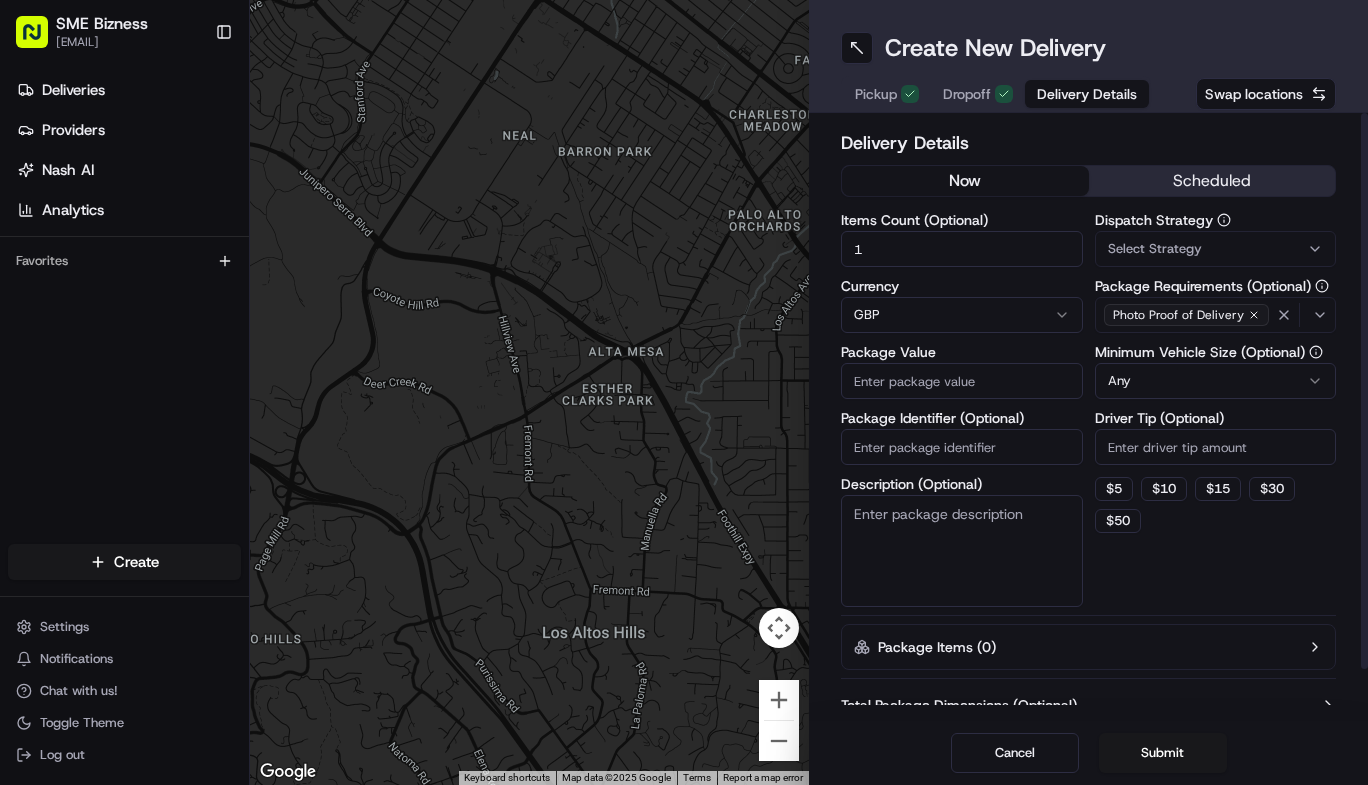 click on "Package Value" at bounding box center [962, 381] 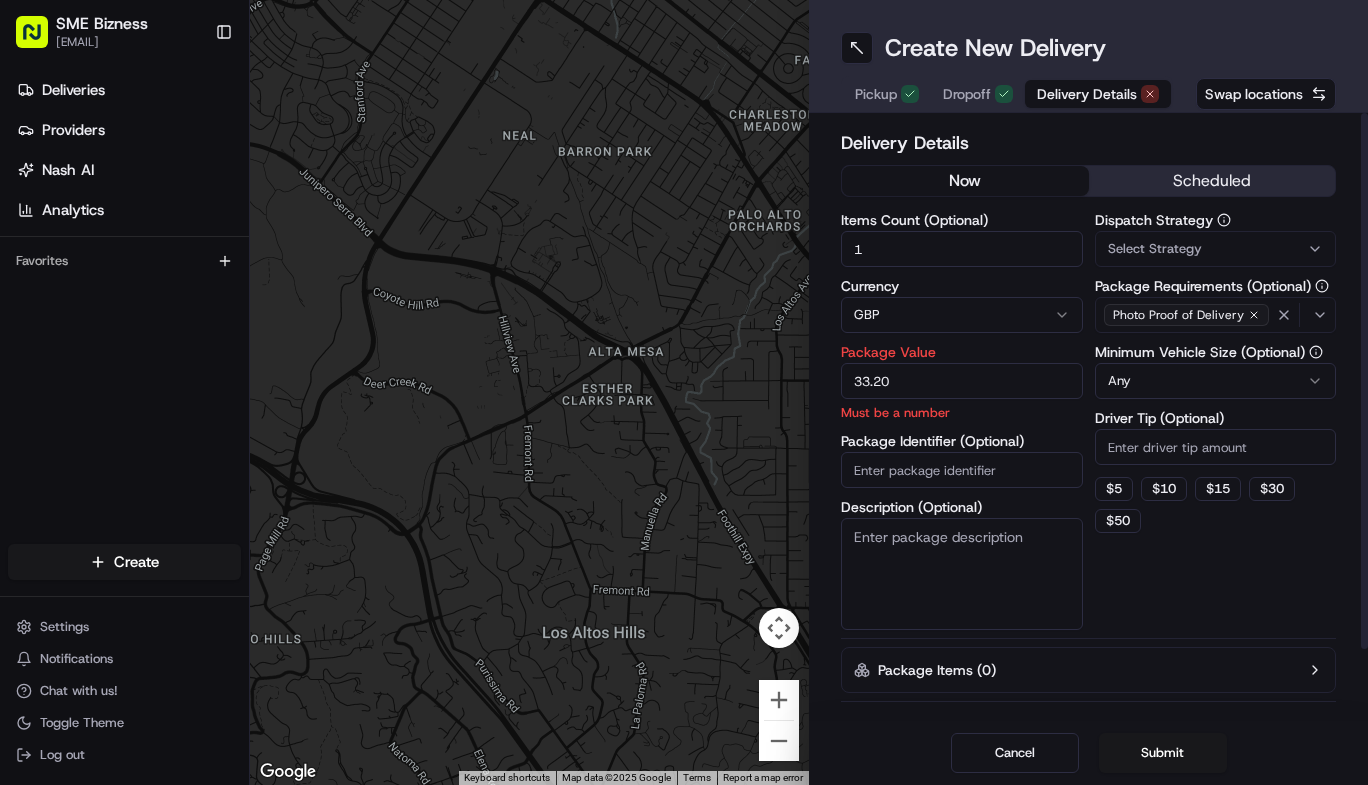 type on "33.20" 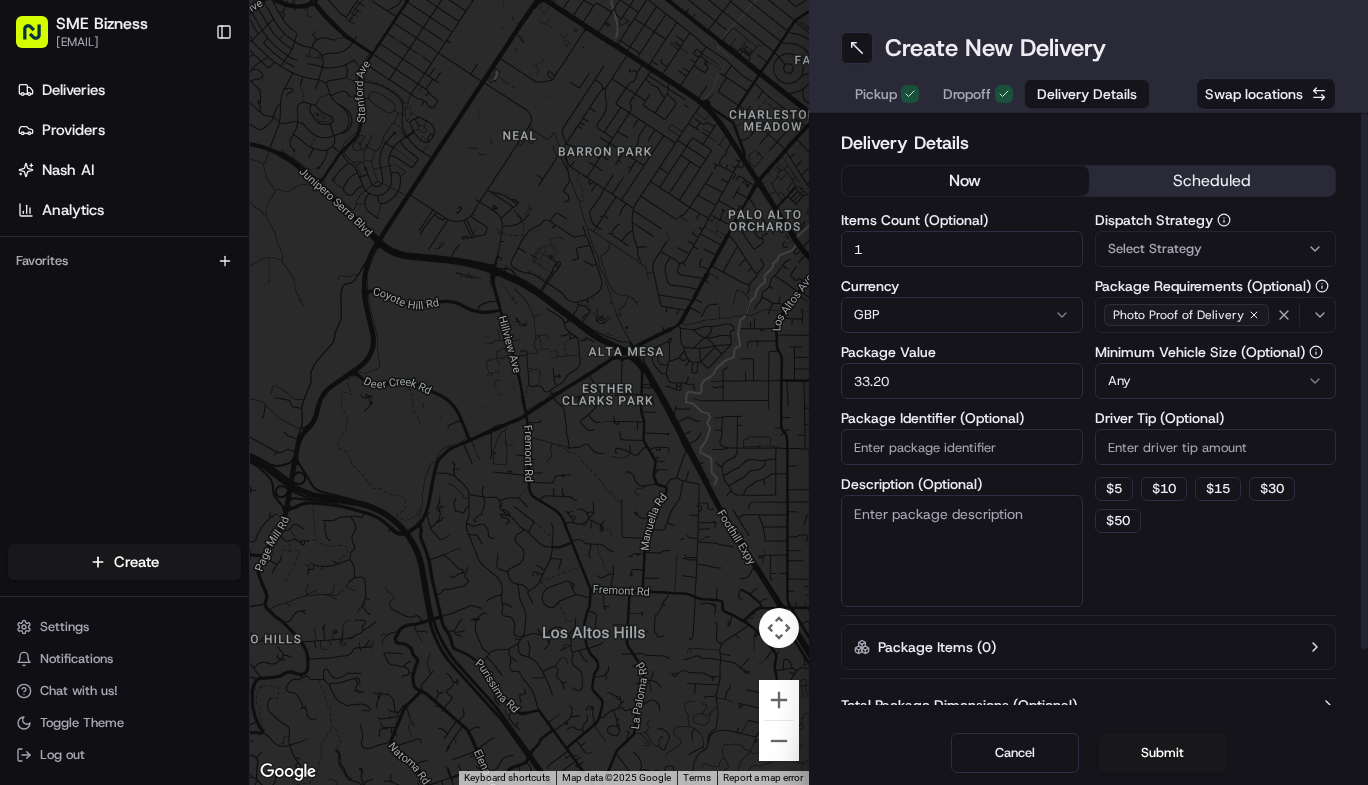 click on "Description (Optional)" at bounding box center (962, 551) 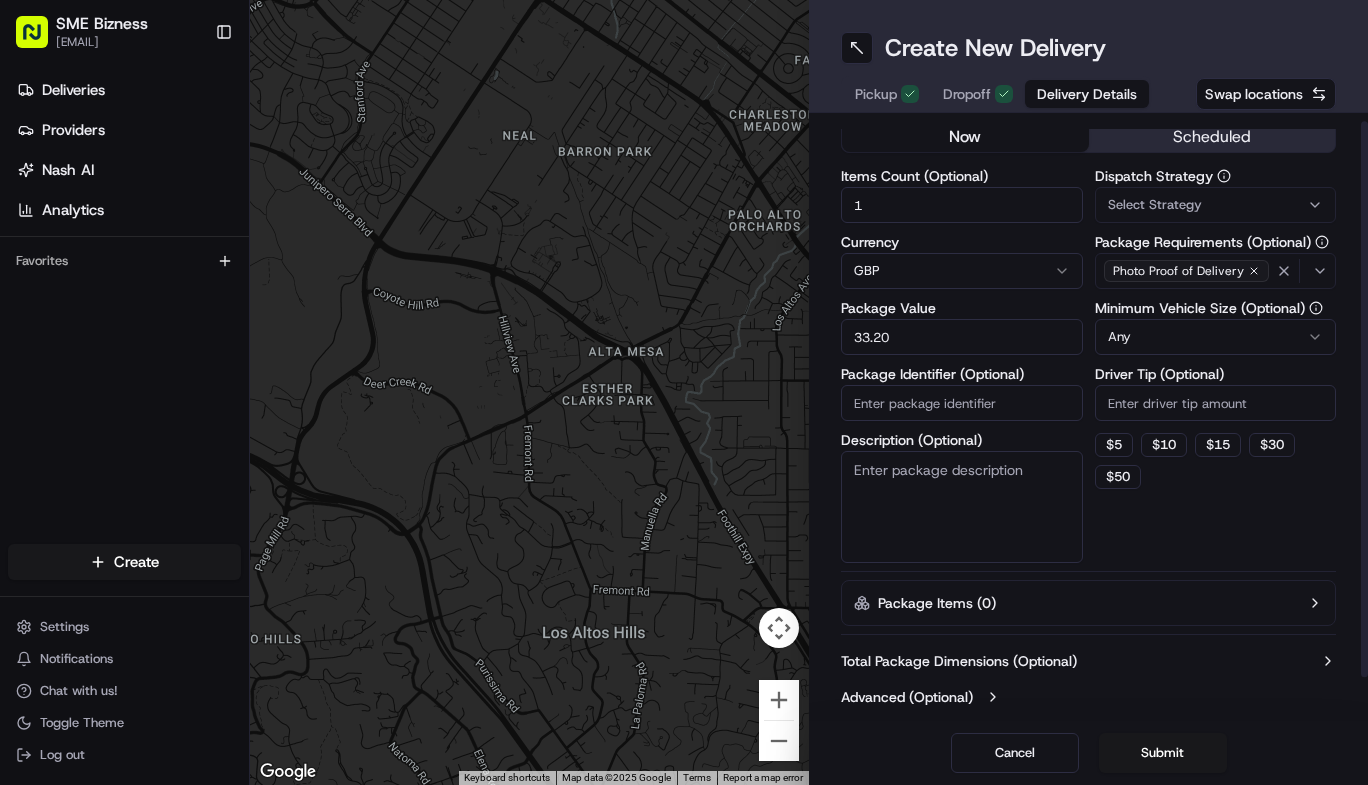 scroll, scrollTop: 54, scrollLeft: 0, axis: vertical 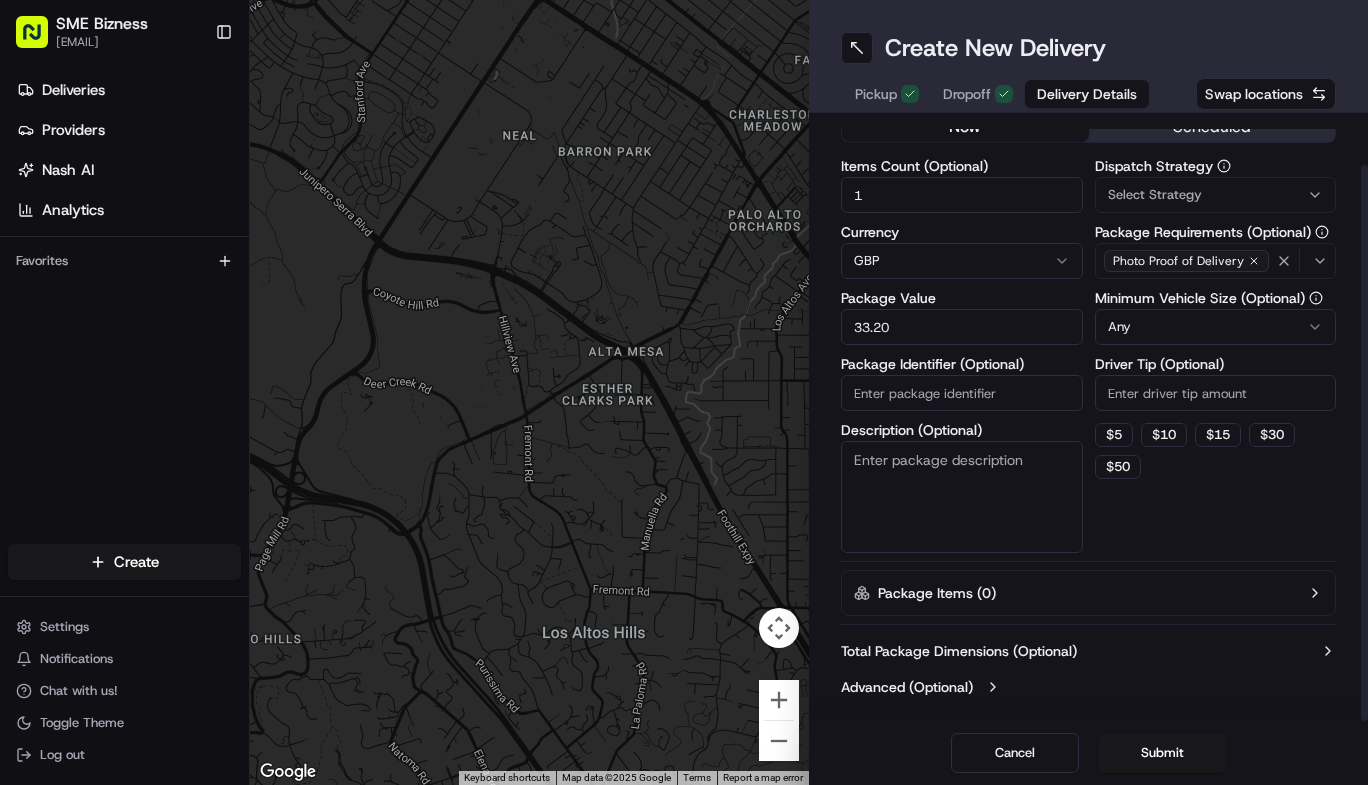 drag, startPoint x: 1367, startPoint y: 617, endPoint x: 1364, endPoint y: 680, distance: 63.07139 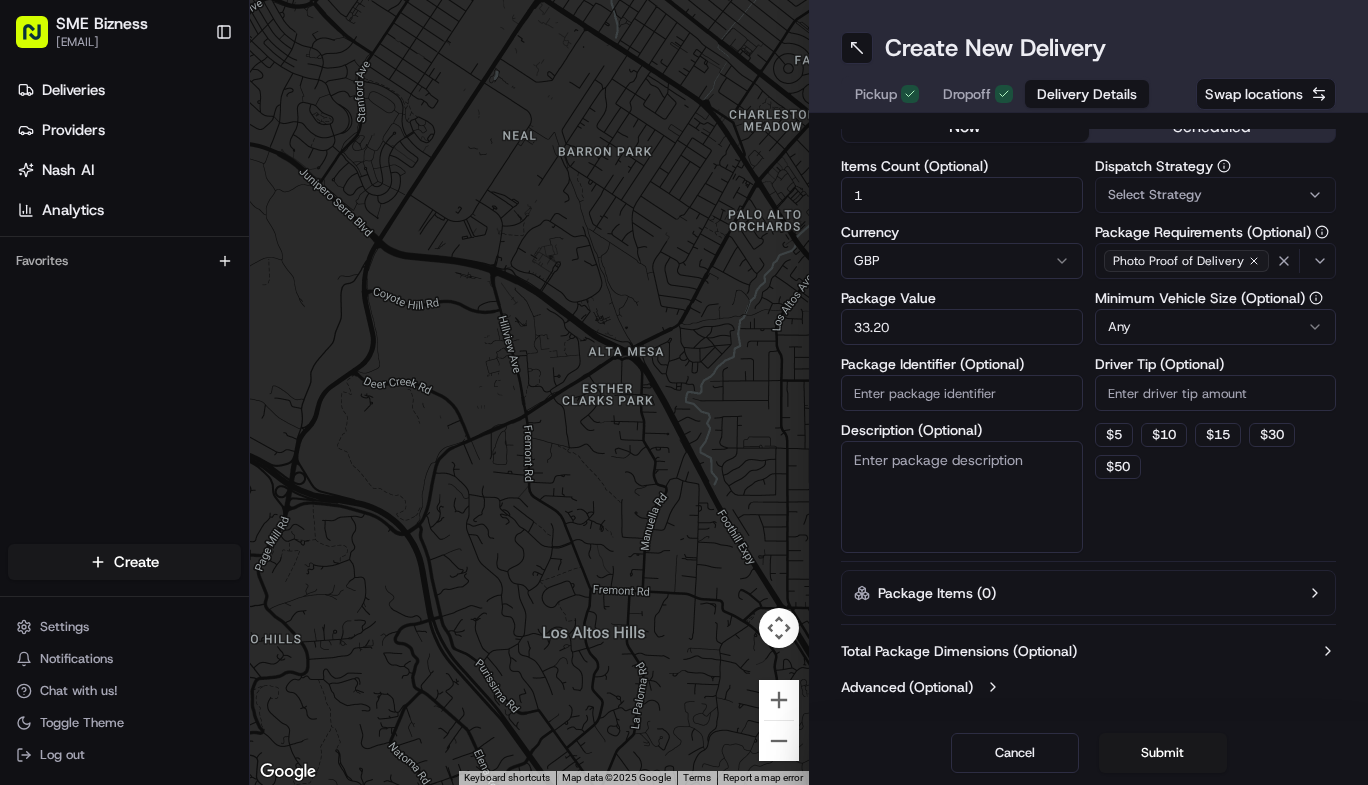 click on "Submit" at bounding box center (1163, 753) 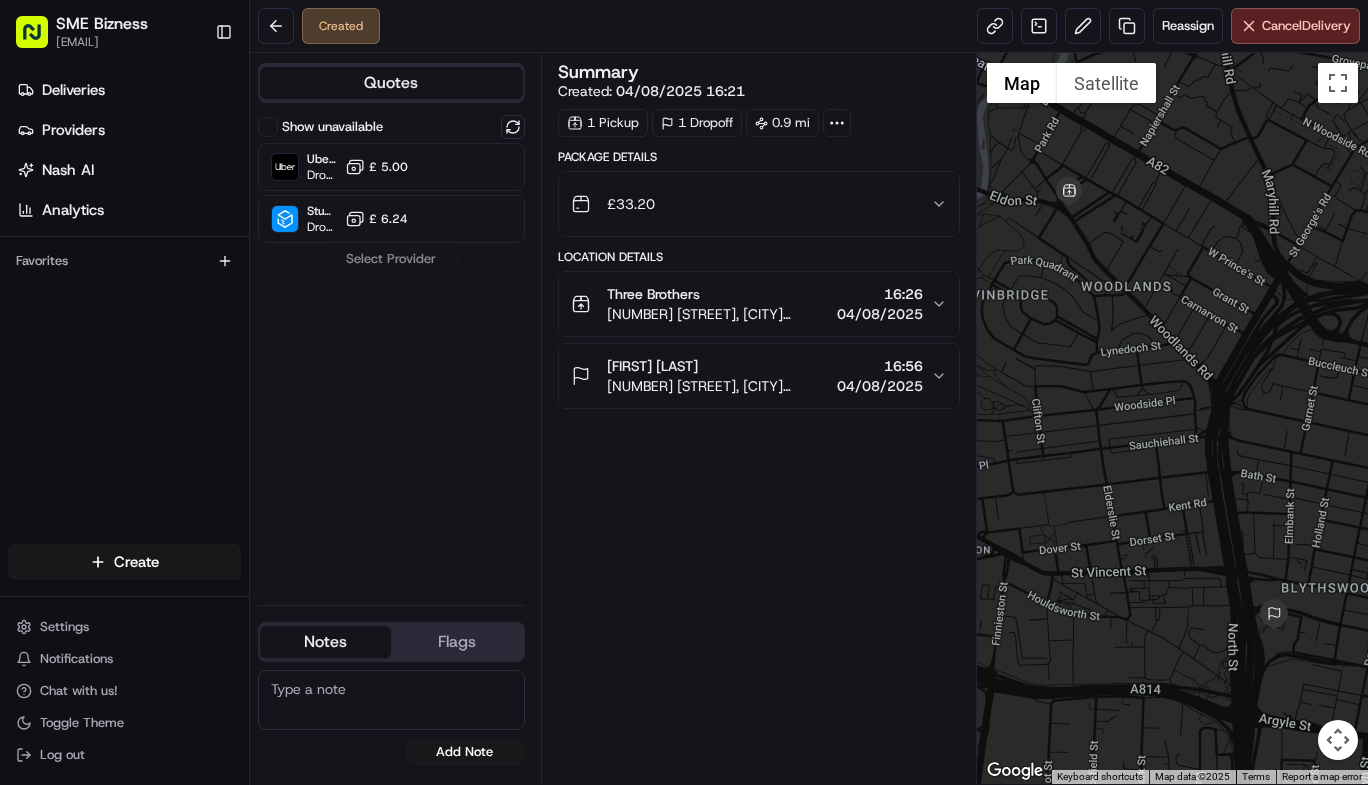 click on "£ 33.20" at bounding box center (751, 204) 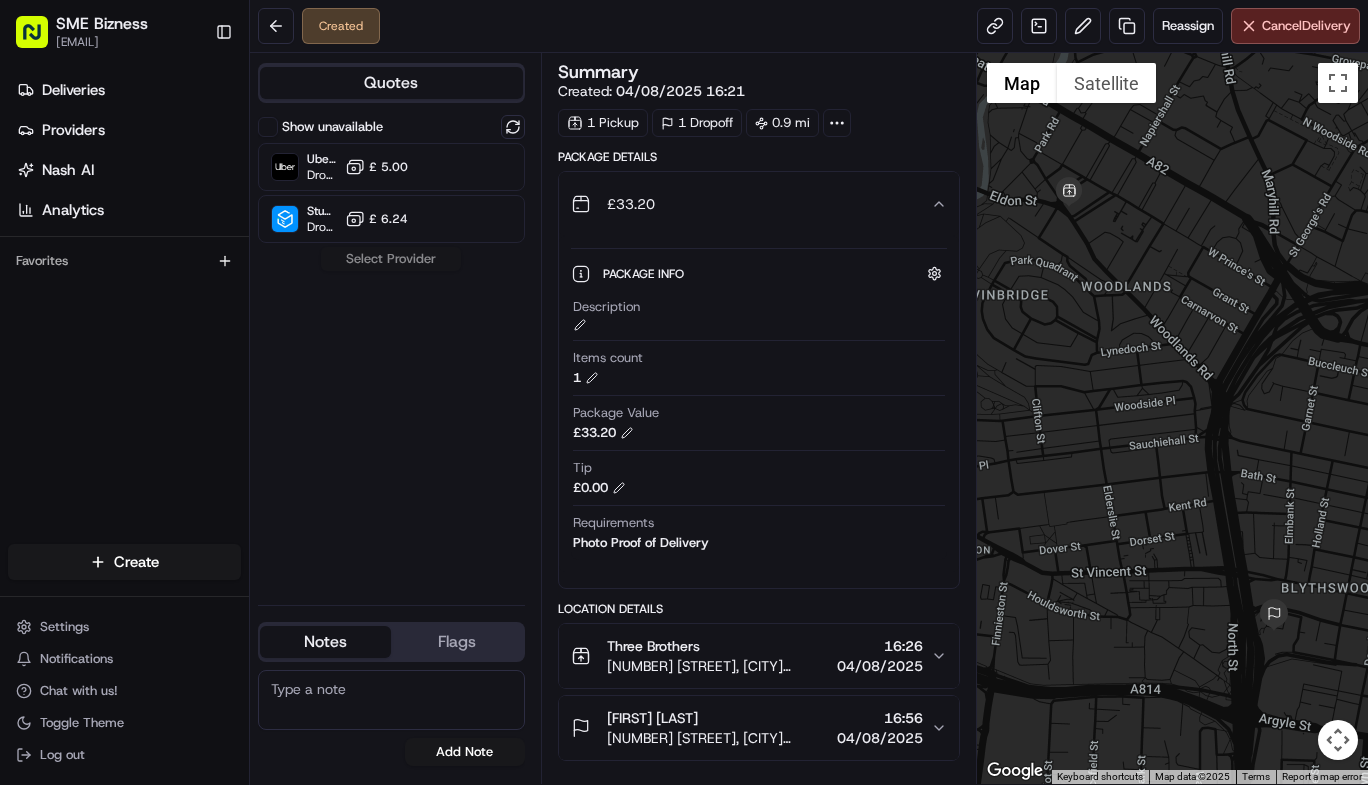 click on "£ 33.20" at bounding box center [751, 204] 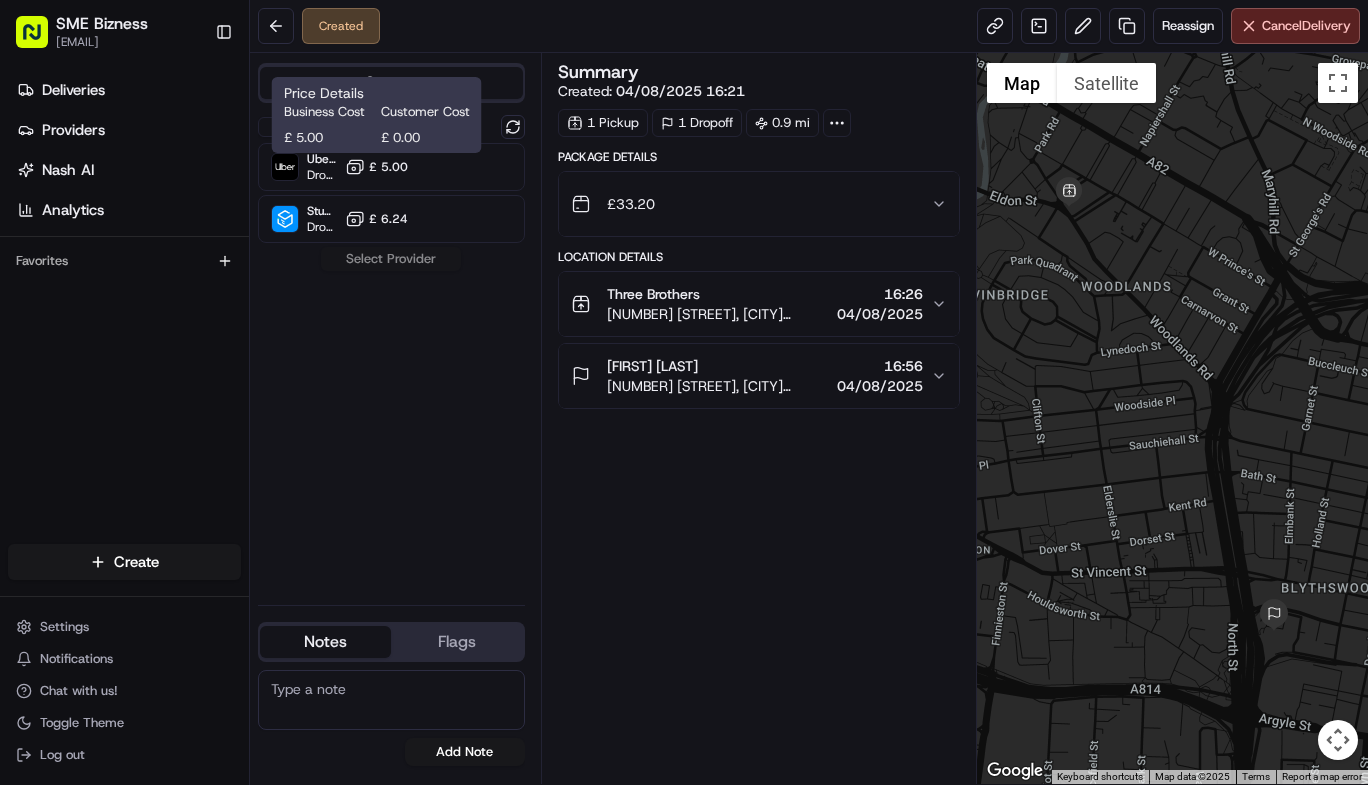 click on "£ 5.00" at bounding box center (388, 167) 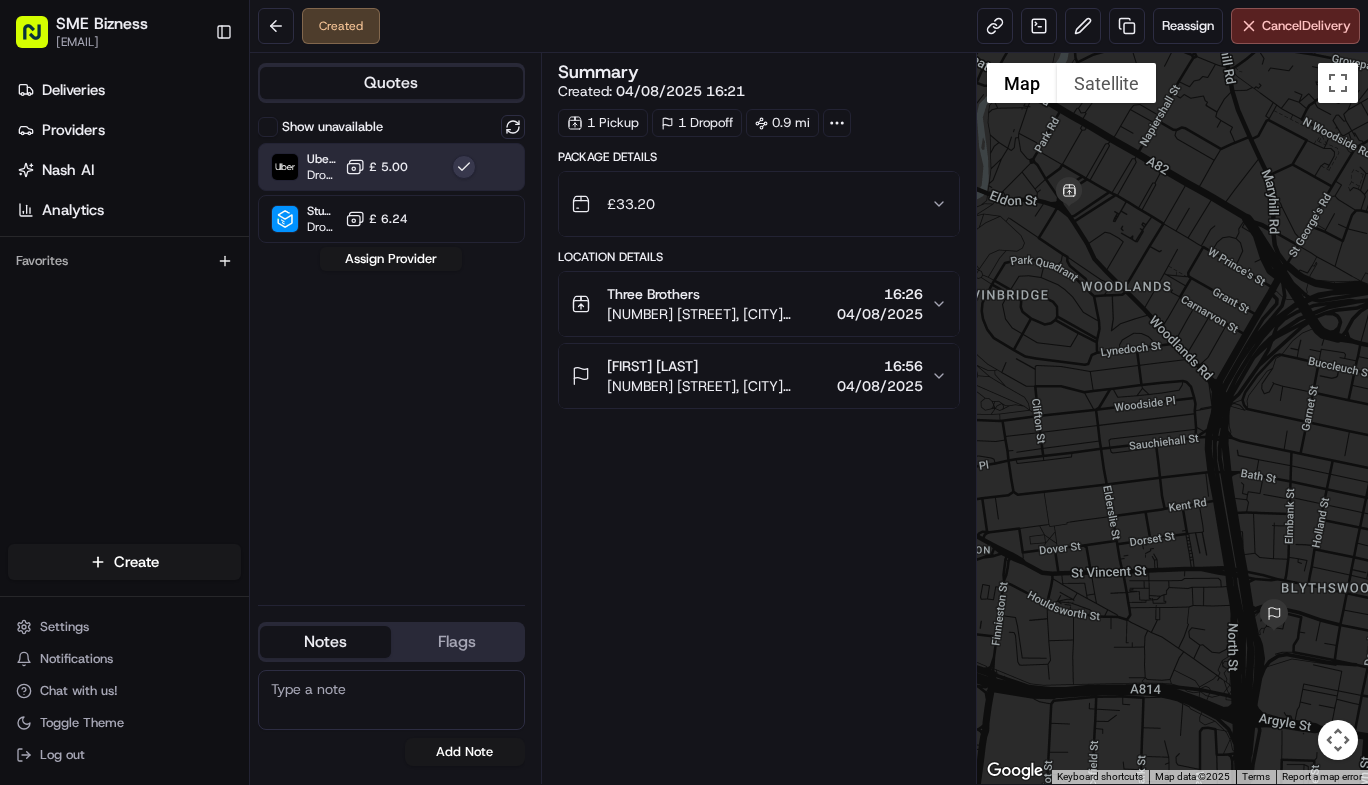click on "Assign Provider" at bounding box center (391, 259) 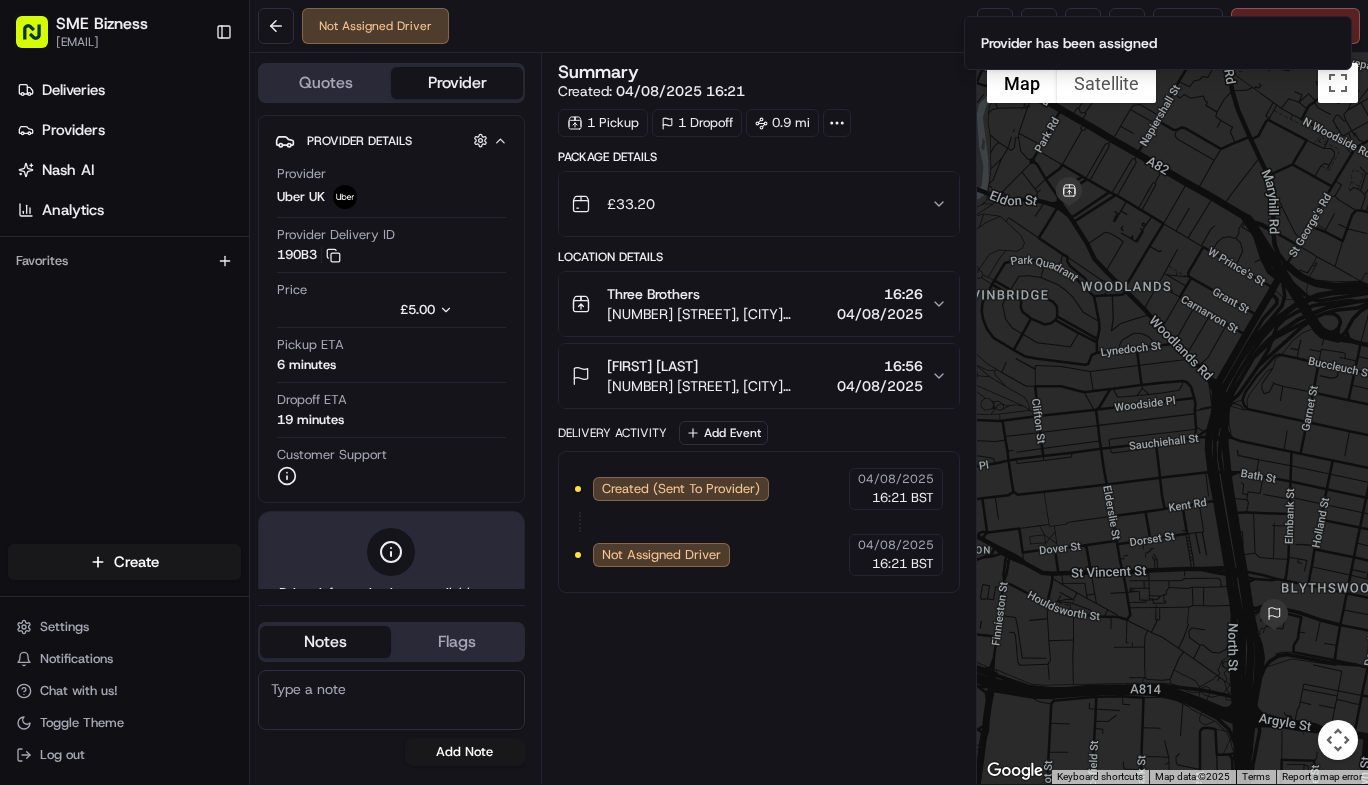 click on "Deliveries" at bounding box center (128, 90) 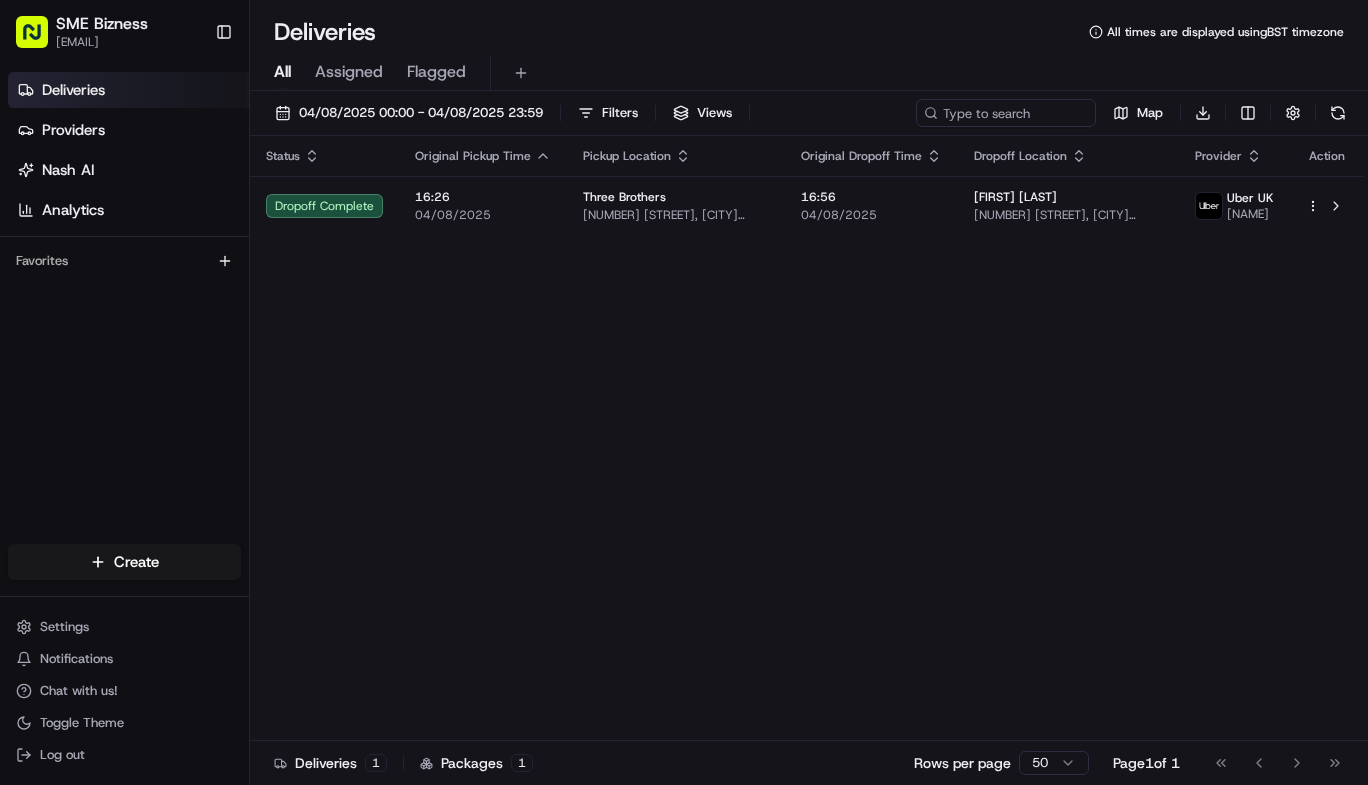 click on "Dropoff Complete" at bounding box center [324, 206] 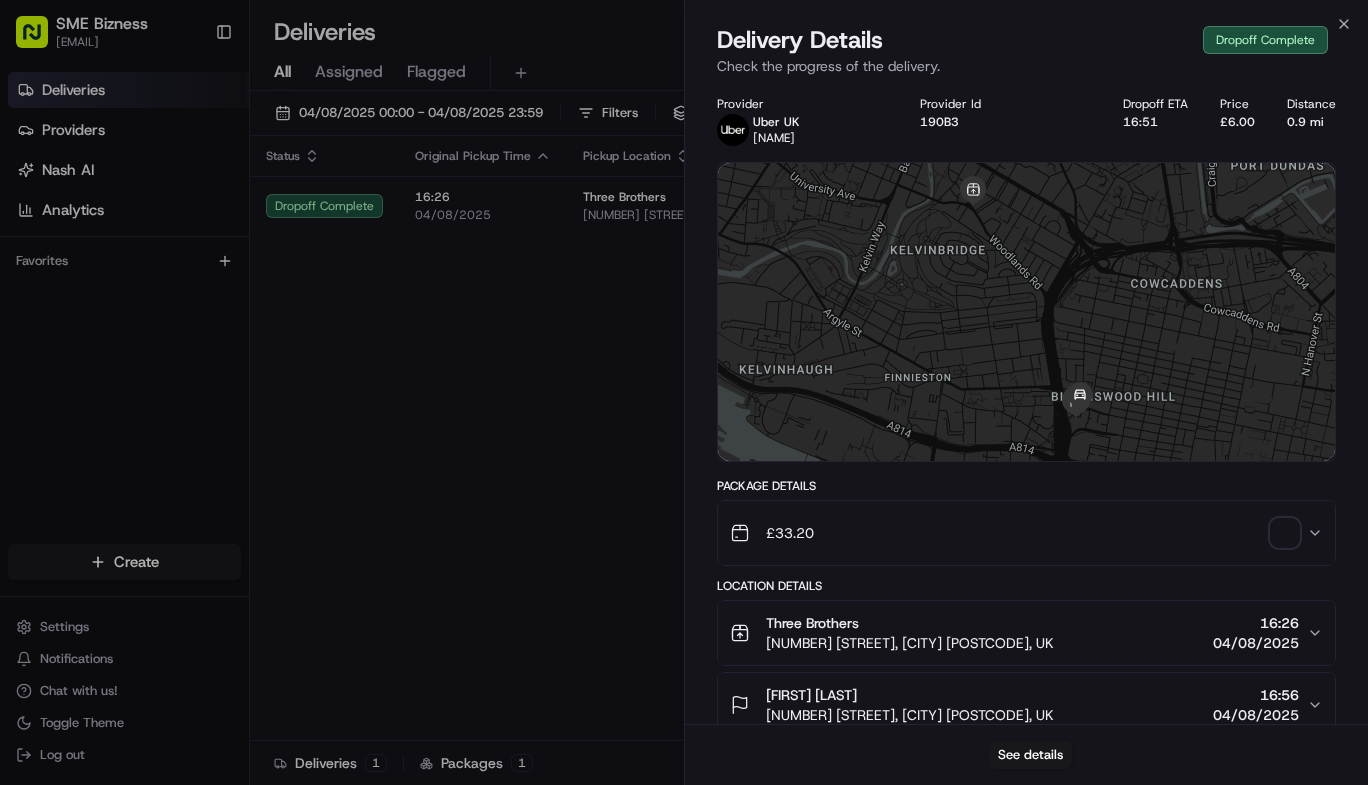 click on "Provider Uber UK [NAME] Provider Id 190B3 Dropoff ETA 16:51 Price £6.00 Distance 0.9 mi Package Details £ 33.20 Location Details [COMPANY] [NUMBER] [STREET], [CITY] [POSTCODE], UK 16:26 04/08/2025 [FIRST] [LAST] [NUMBER] [STREET], [CITY] [POSTCODE], UK 16:56 04/08/2025 Delivery Activity Add Event Created (Sent To Provider) Uber UK 04/08/2025 16:21 BST Not Assigned Driver Uber UK 04/08/2025 16:21 BST Assigned Driver Uber UK 04/08/2025 16:23 BST Pickup Enroute Uber UK 04/08/2025 16:23 BST Pickup Arrived Uber UK 04/08/2025 16:41 BST Pickup Complete Uber UK 04/08/2025 16:44 BST Dropoff Enroute Uber UK 04/08/2025 16:44 BST Dropoff Arrived Uber UK 04/08/2025 16:50 BST Dropoff Complete Uber UK 04/08/2025 16:51 BST" at bounding box center (1026, 659) 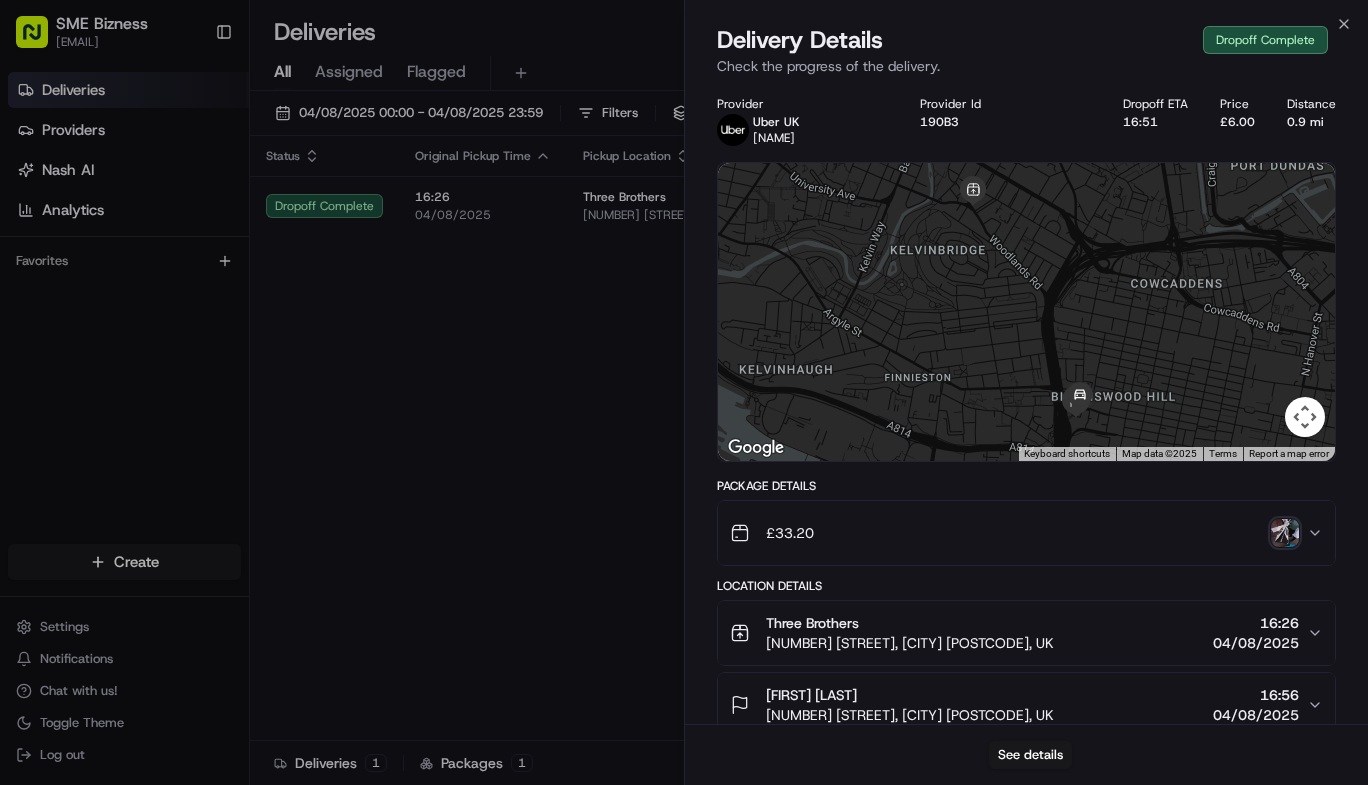 click at bounding box center [1285, 533] 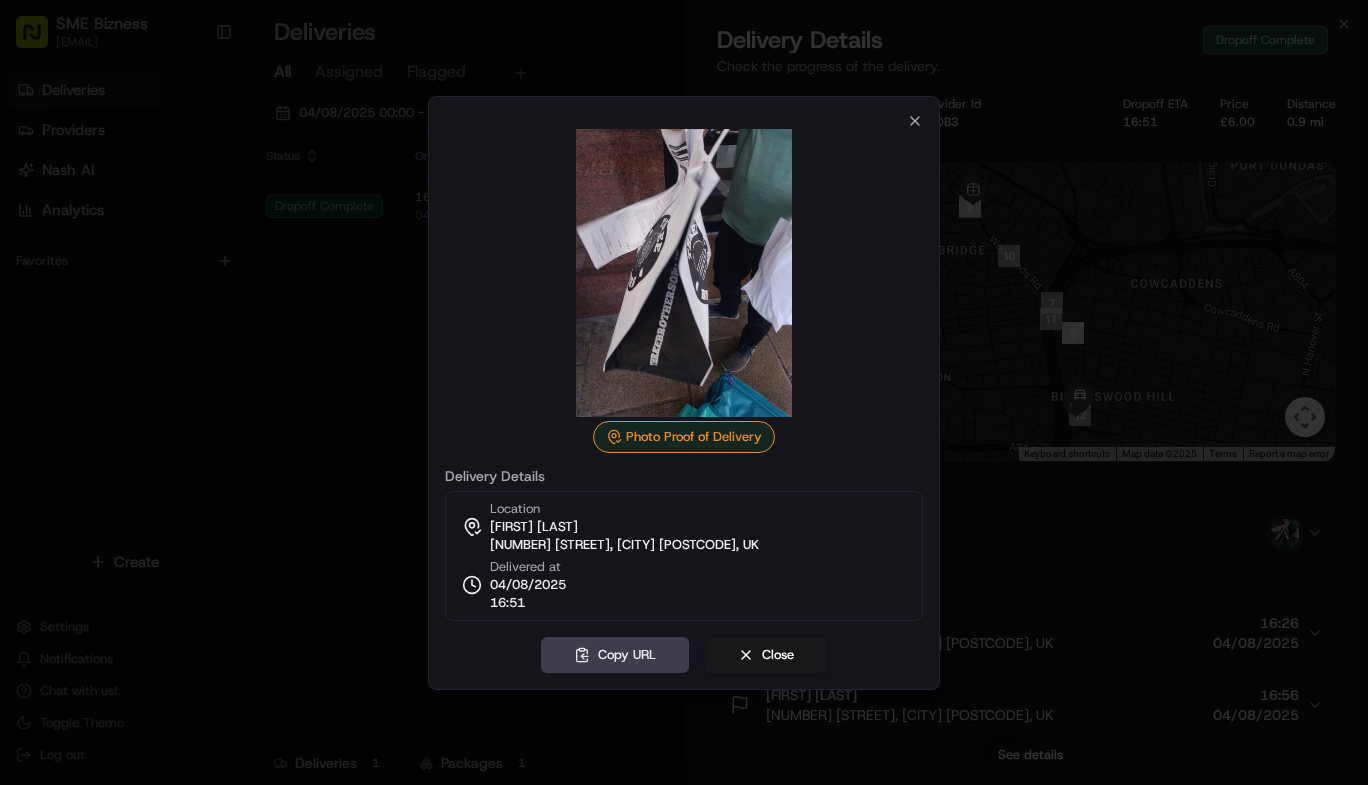 click on "Close" at bounding box center (766, 655) 